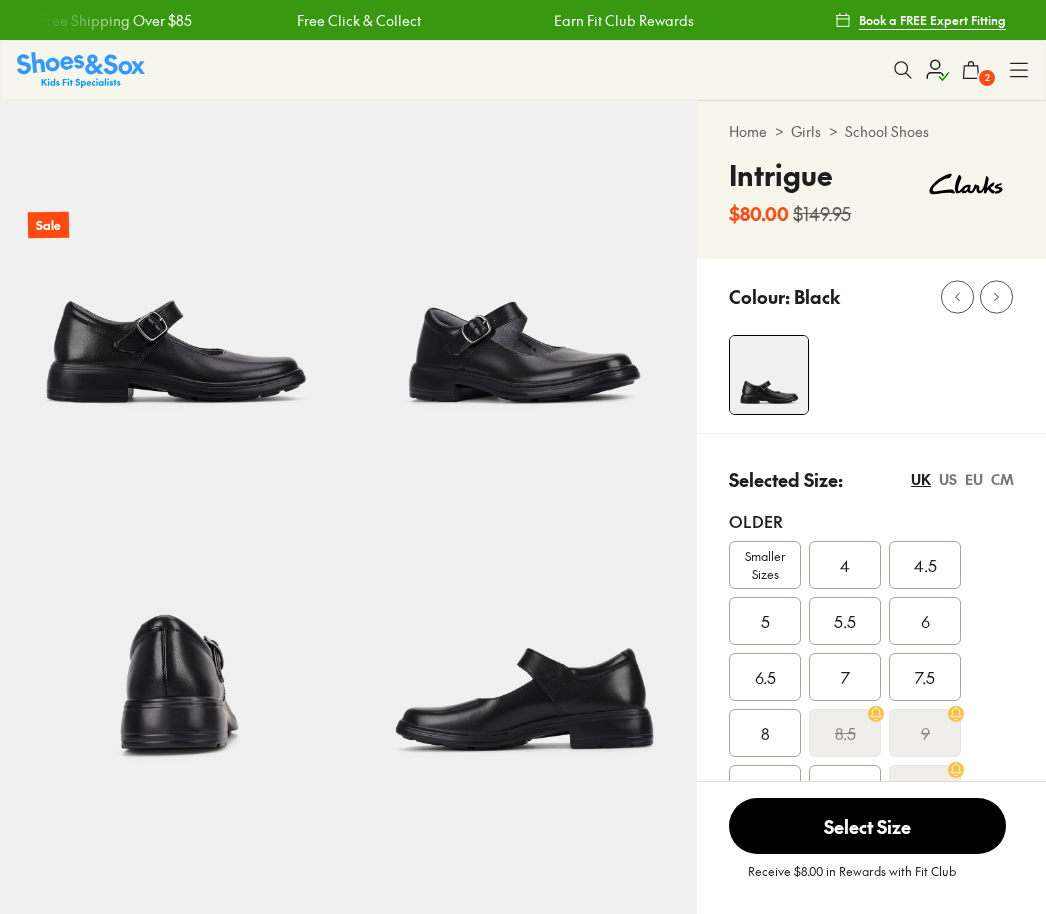 select on "*" 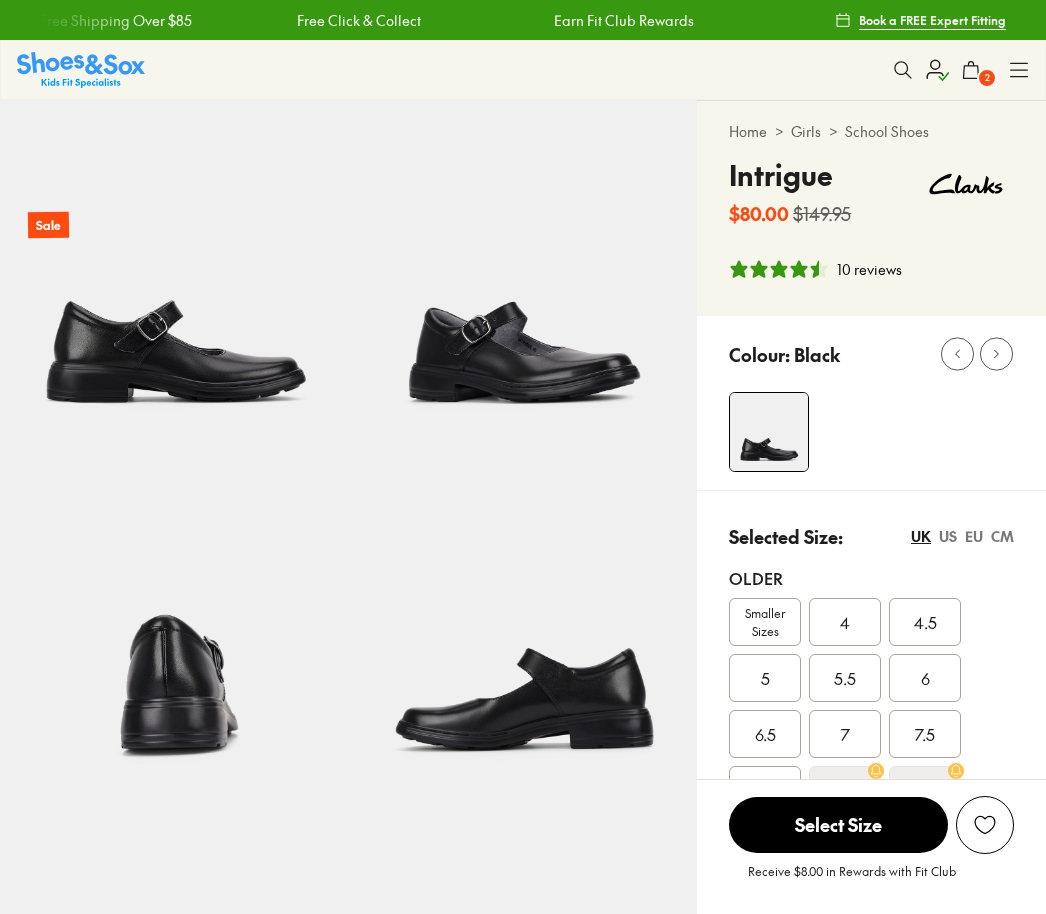 scroll, scrollTop: 42, scrollLeft: 0, axis: vertical 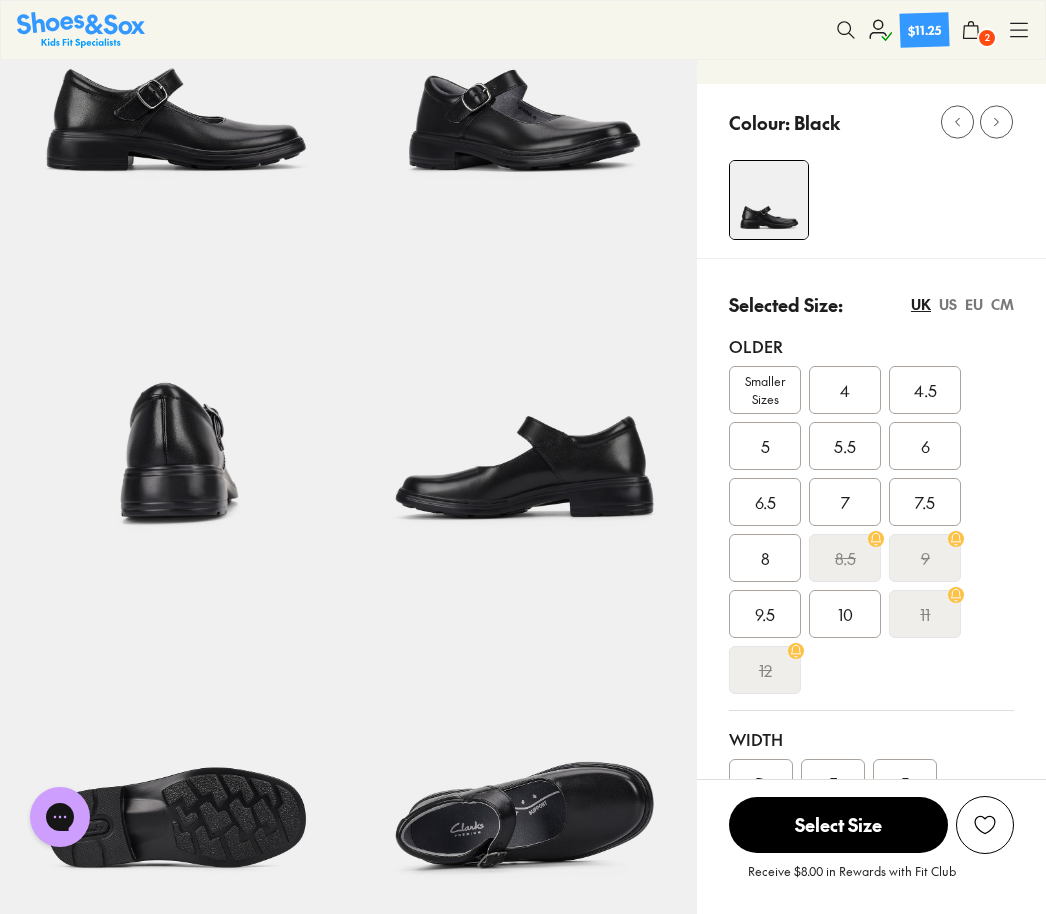 click on "CM" at bounding box center (1002, 304) 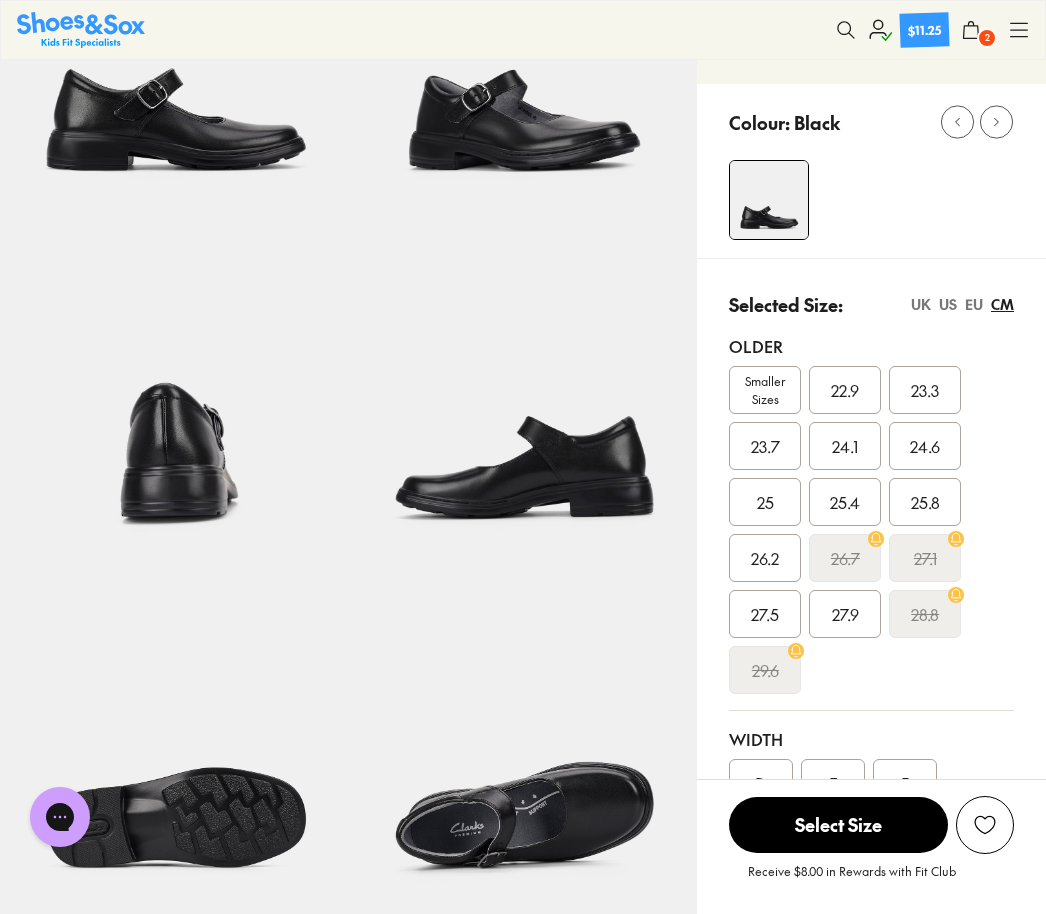 click on "EU" at bounding box center (974, 304) 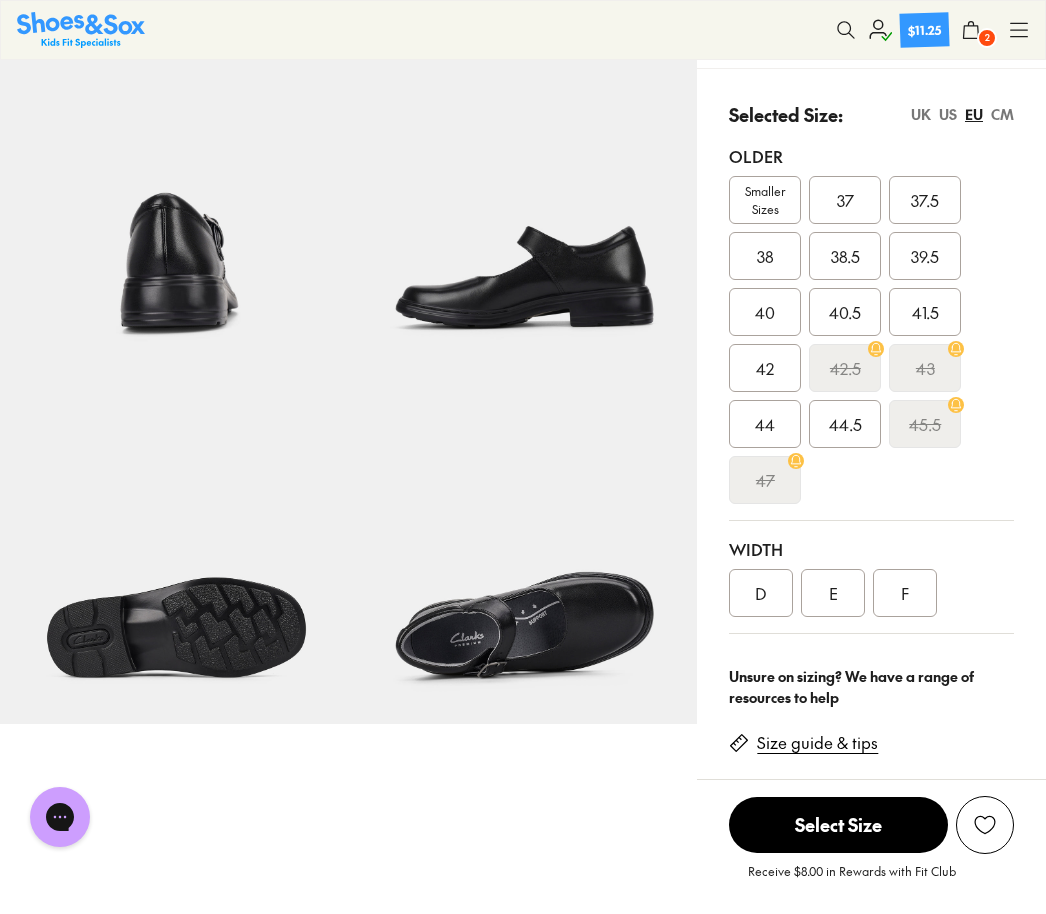 scroll, scrollTop: 442, scrollLeft: 0, axis: vertical 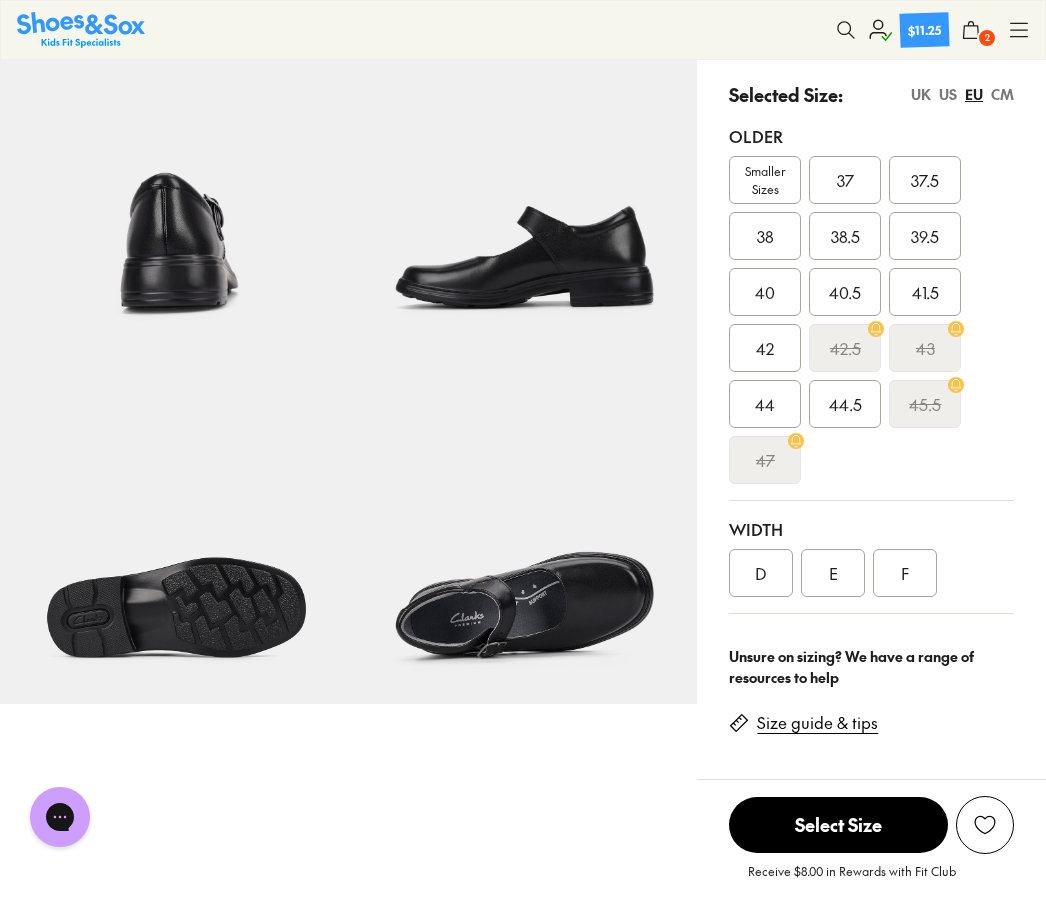 click on "F" at bounding box center [905, 573] 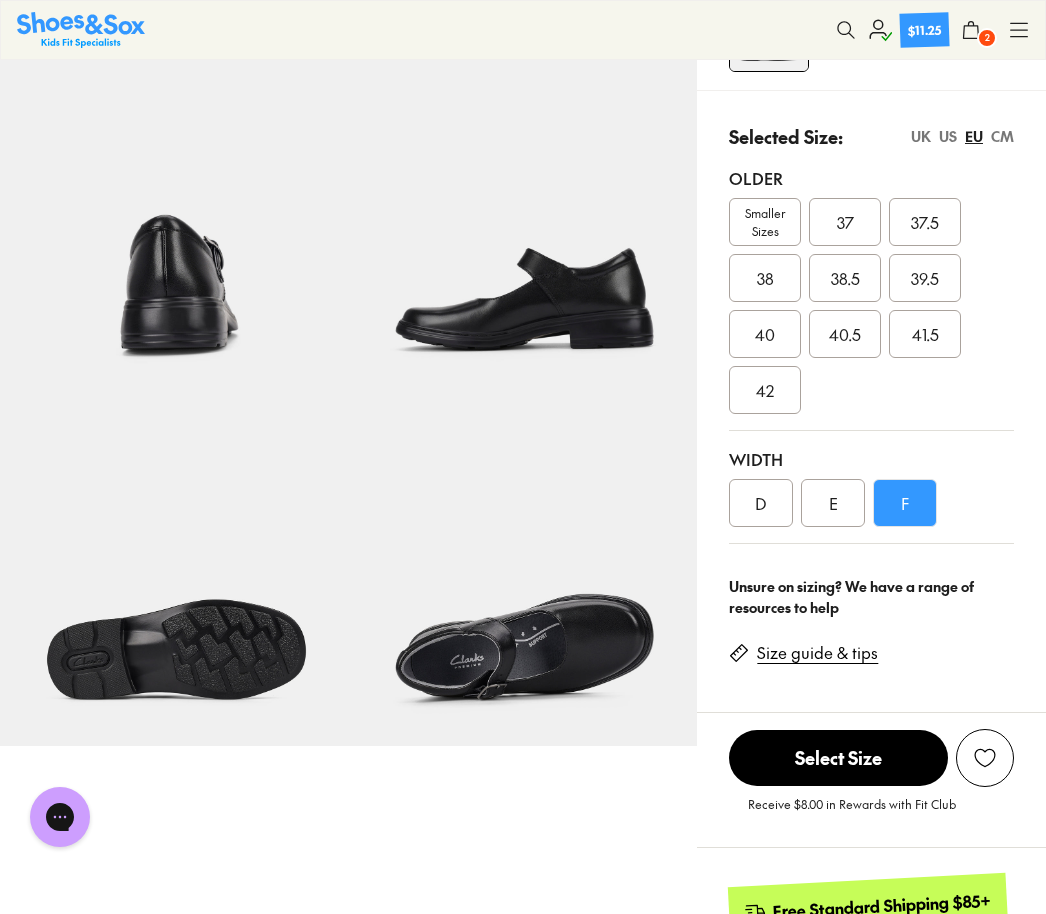 scroll, scrollTop: 395, scrollLeft: 0, axis: vertical 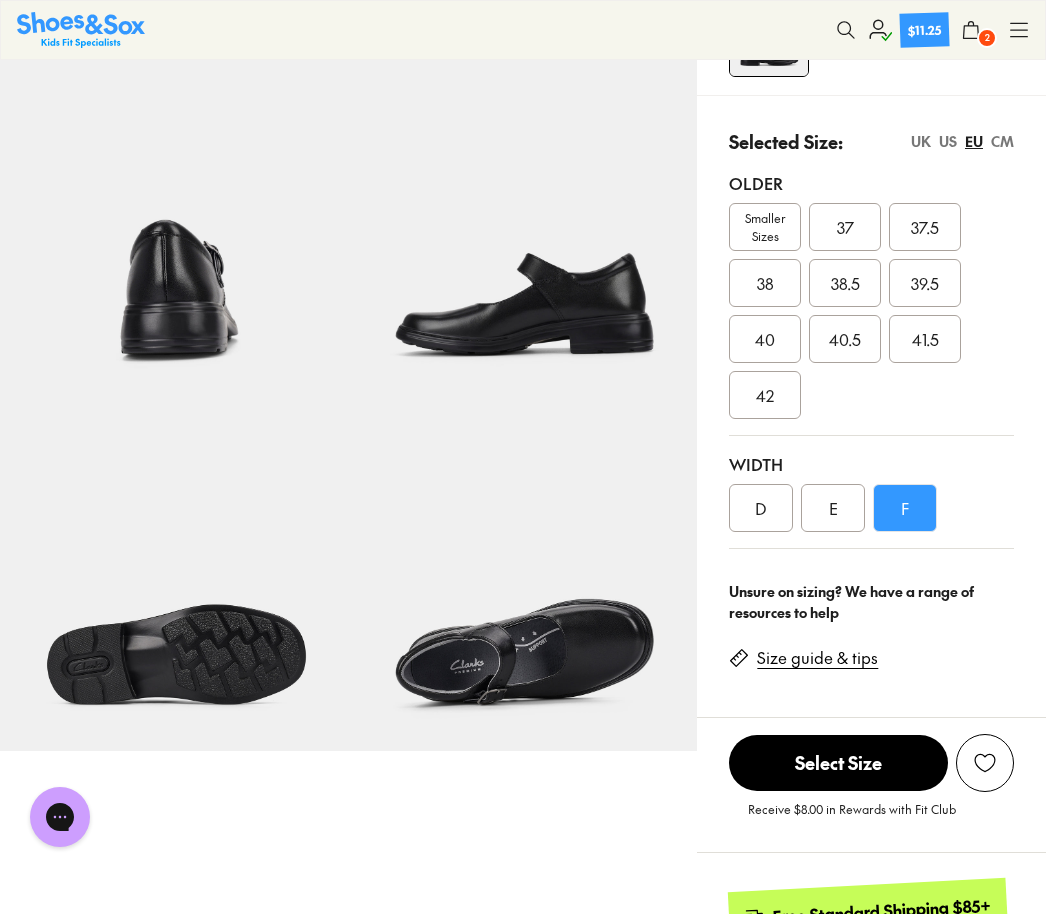 click on "E" at bounding box center [833, 508] 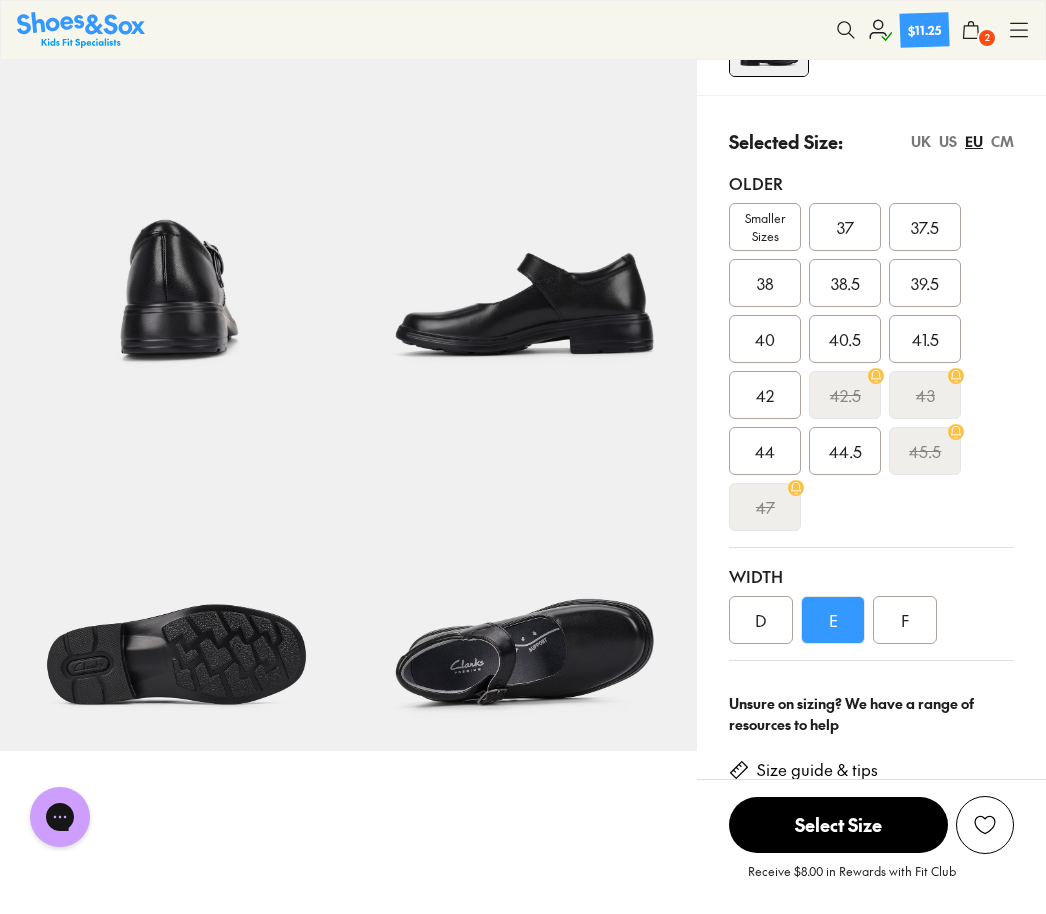 click on "D" at bounding box center [761, 620] 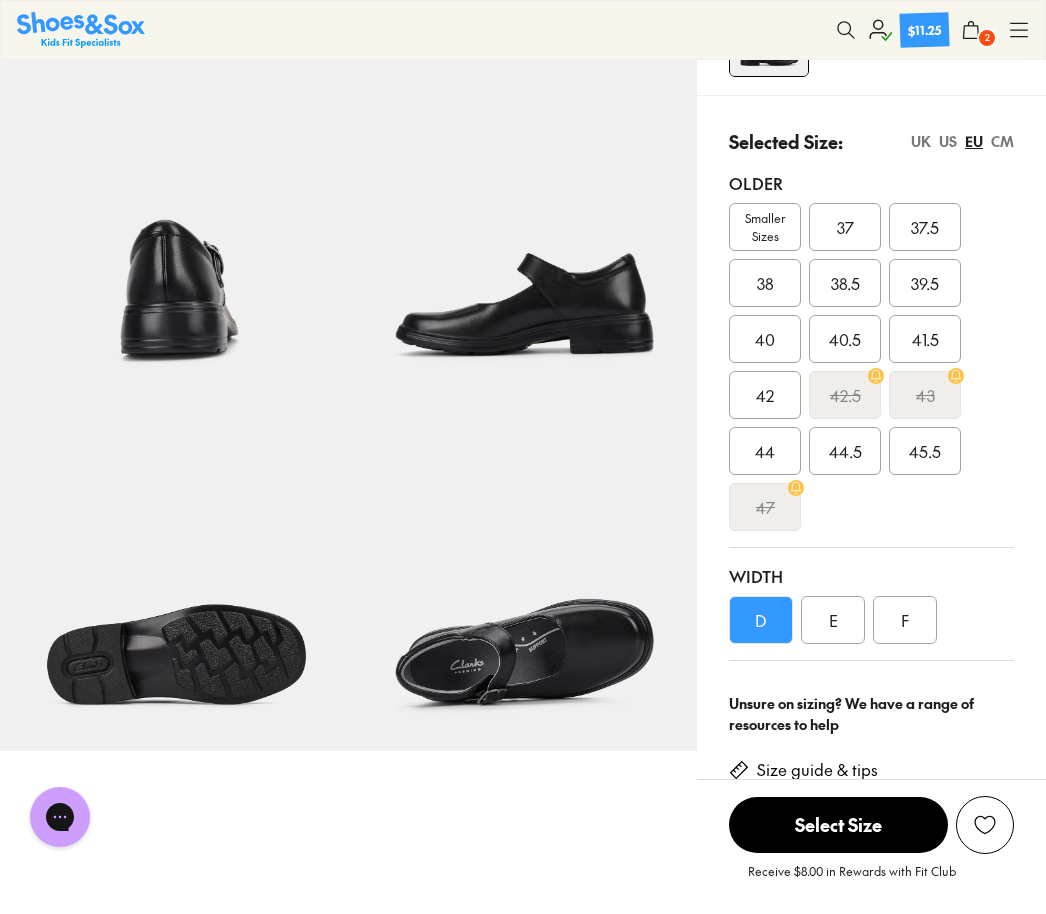 click on "E" at bounding box center (833, 620) 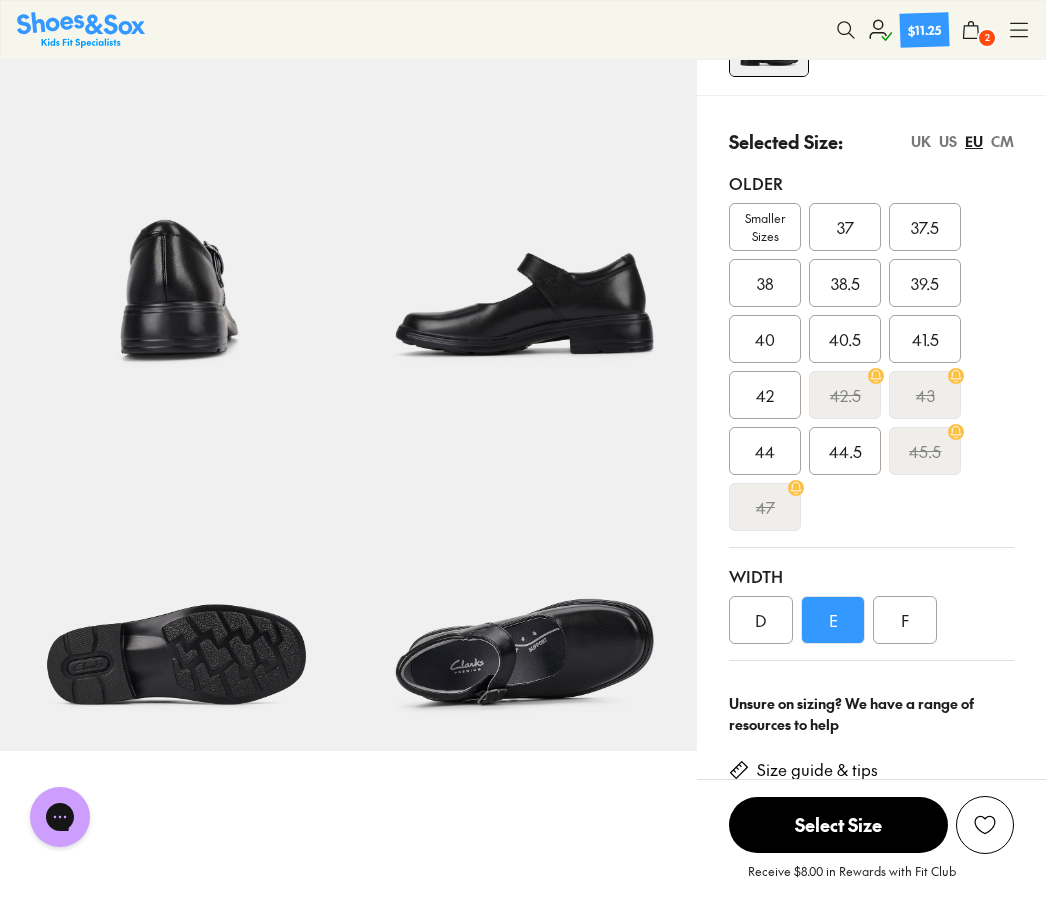 click on "F" at bounding box center [905, 620] 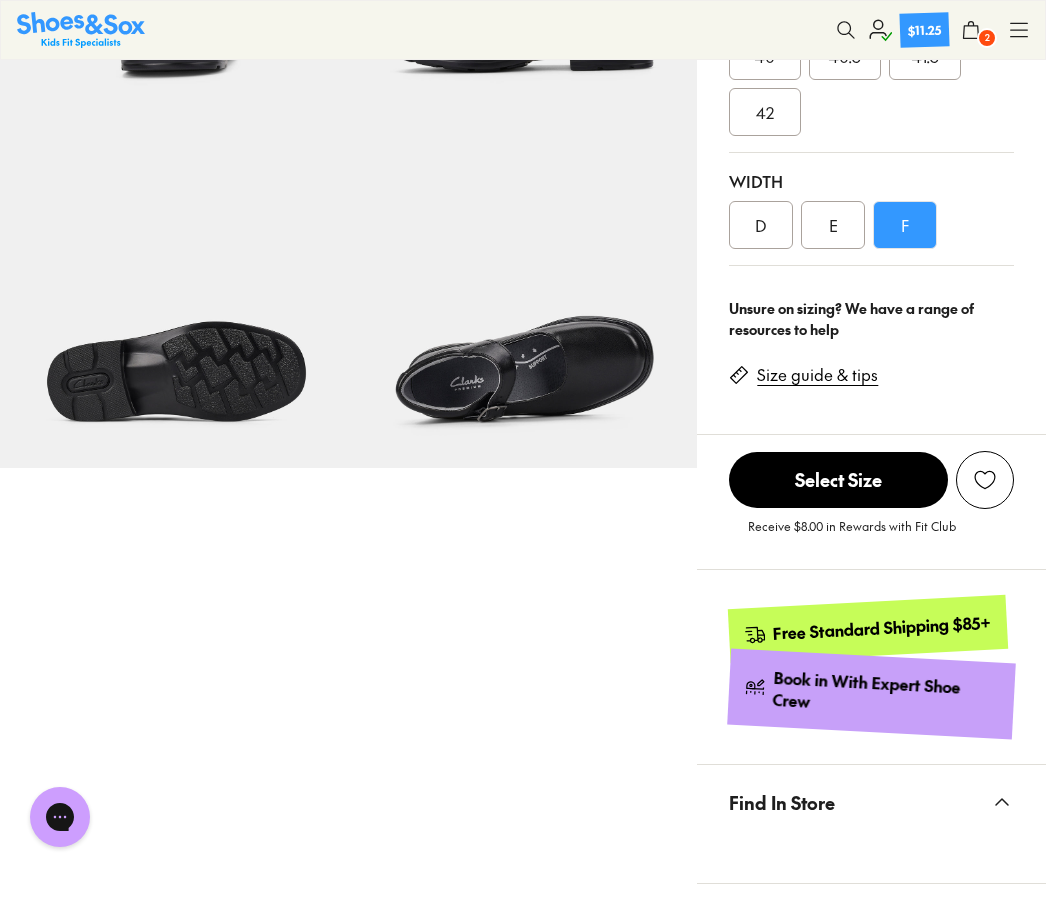 scroll, scrollTop: 679, scrollLeft: 0, axis: vertical 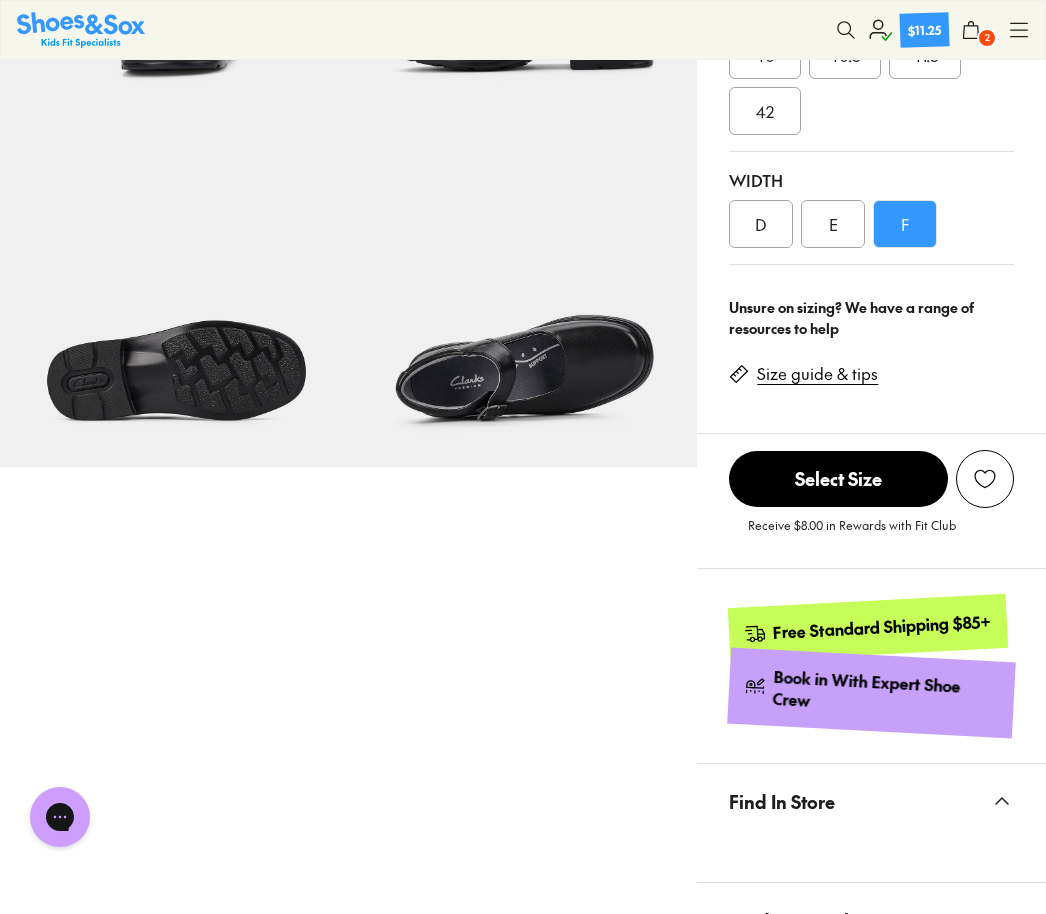 click on "Size guide & tips" at bounding box center [817, 374] 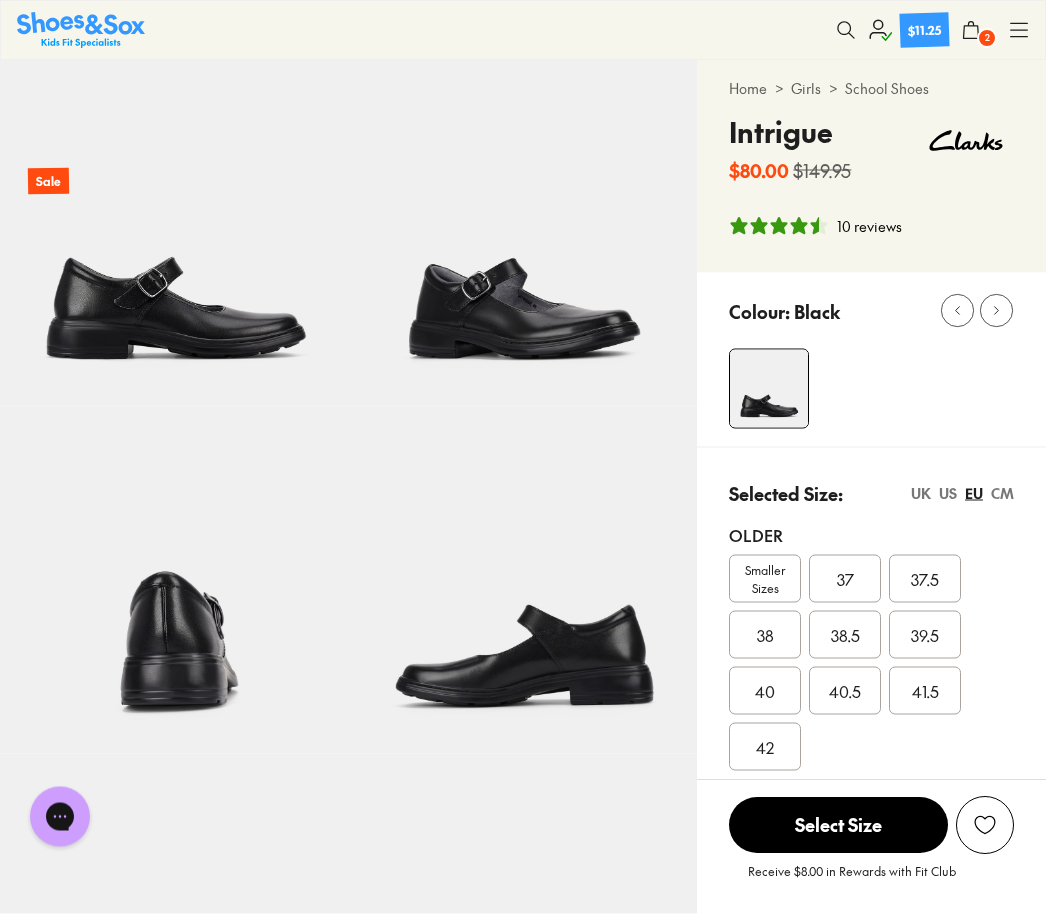 scroll, scrollTop: 0, scrollLeft: 0, axis: both 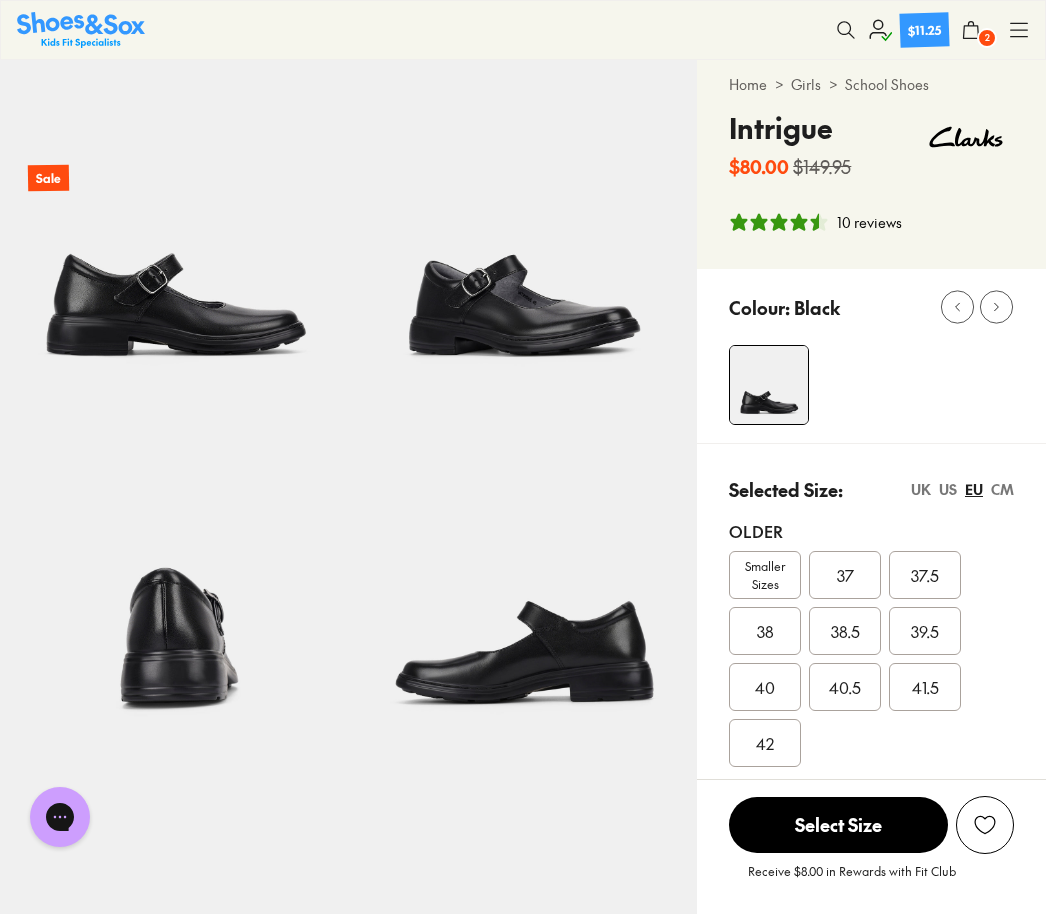 click on "$[PRICE]" 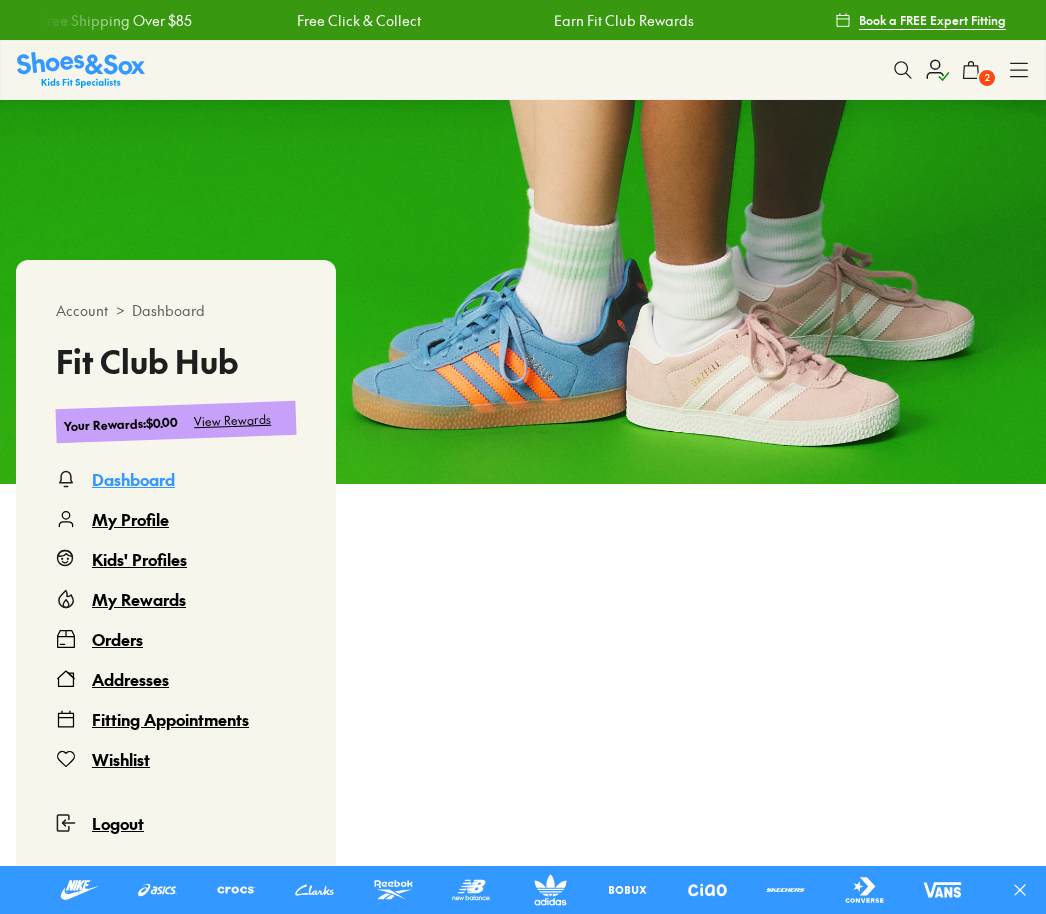 scroll, scrollTop: 0, scrollLeft: 0, axis: both 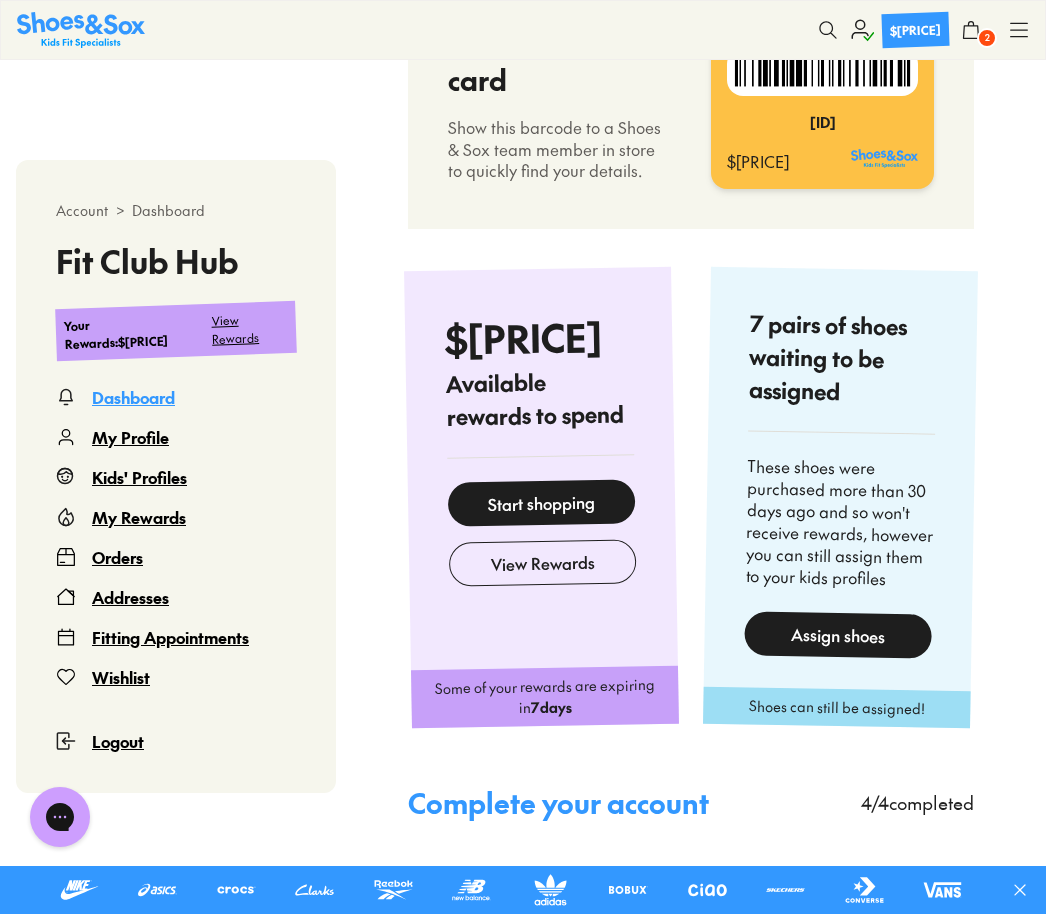 click on "Assign shoes" at bounding box center (838, 634) 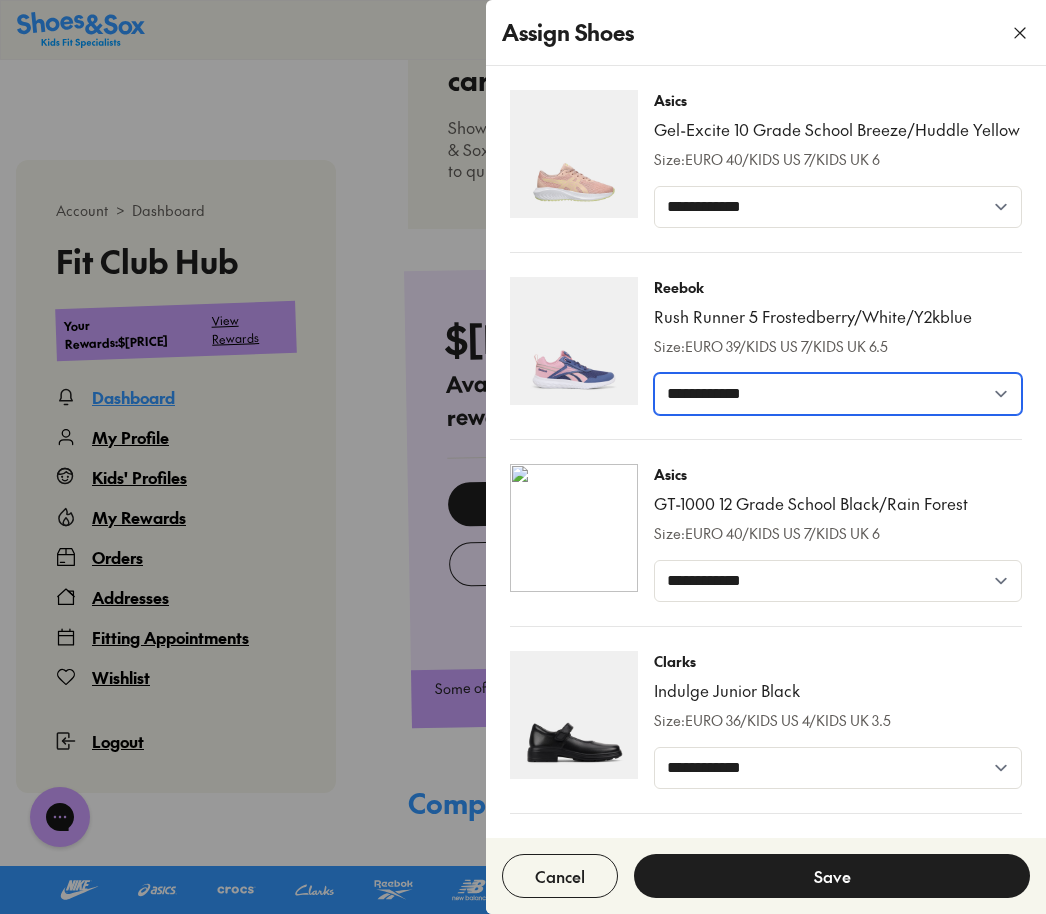 click on "[CREDIT CARD]" at bounding box center (838, 394) 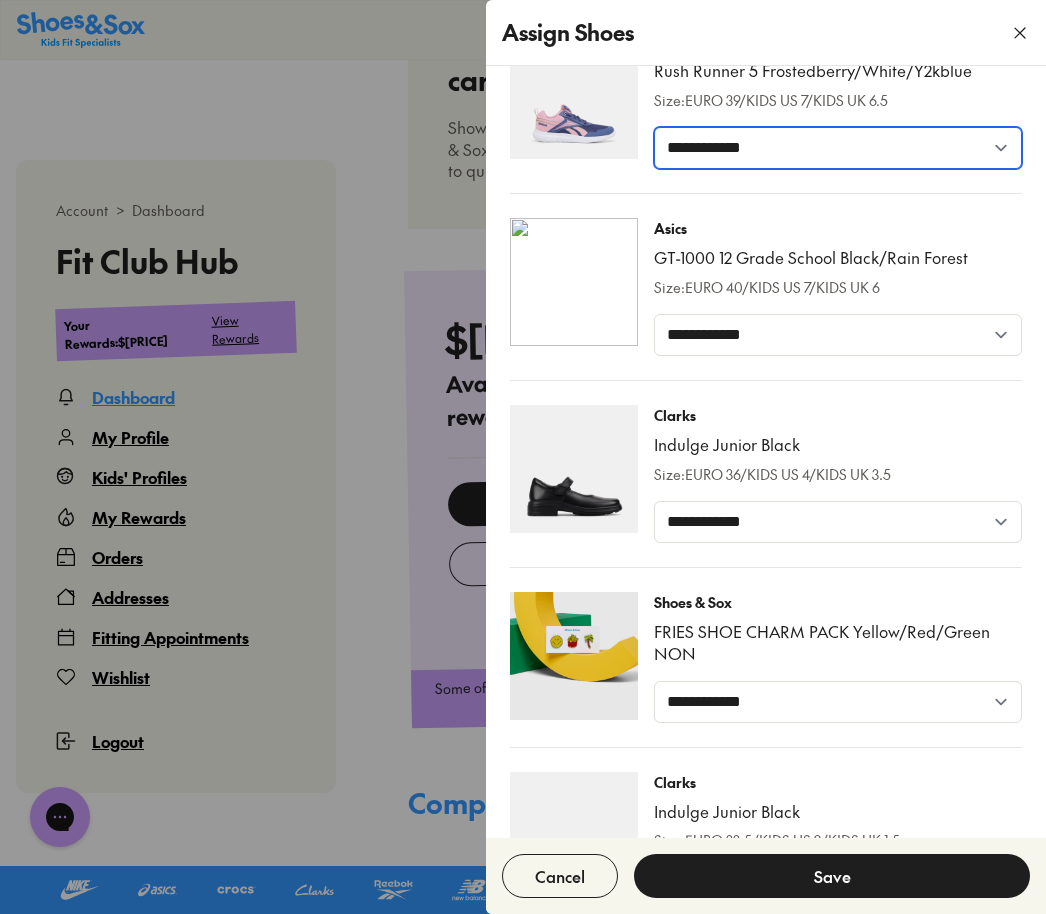scroll, scrollTop: 249, scrollLeft: 0, axis: vertical 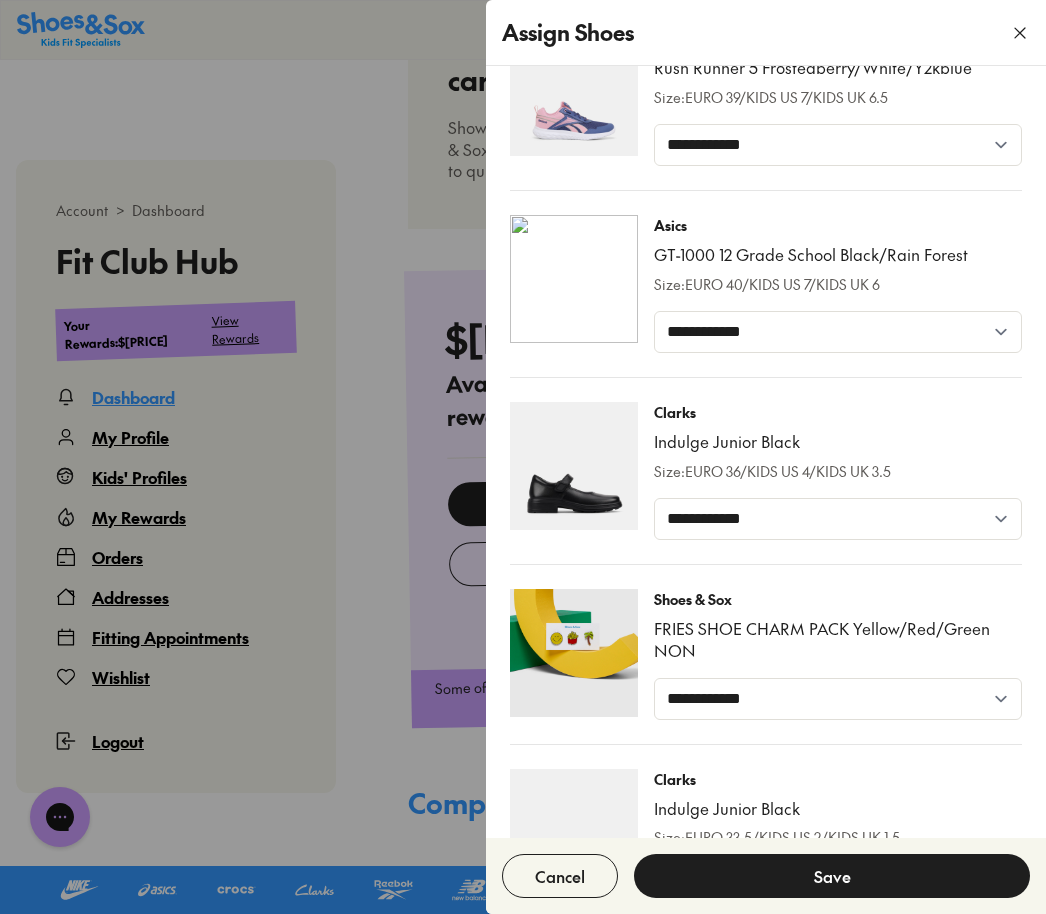 click at bounding box center (523, 457) 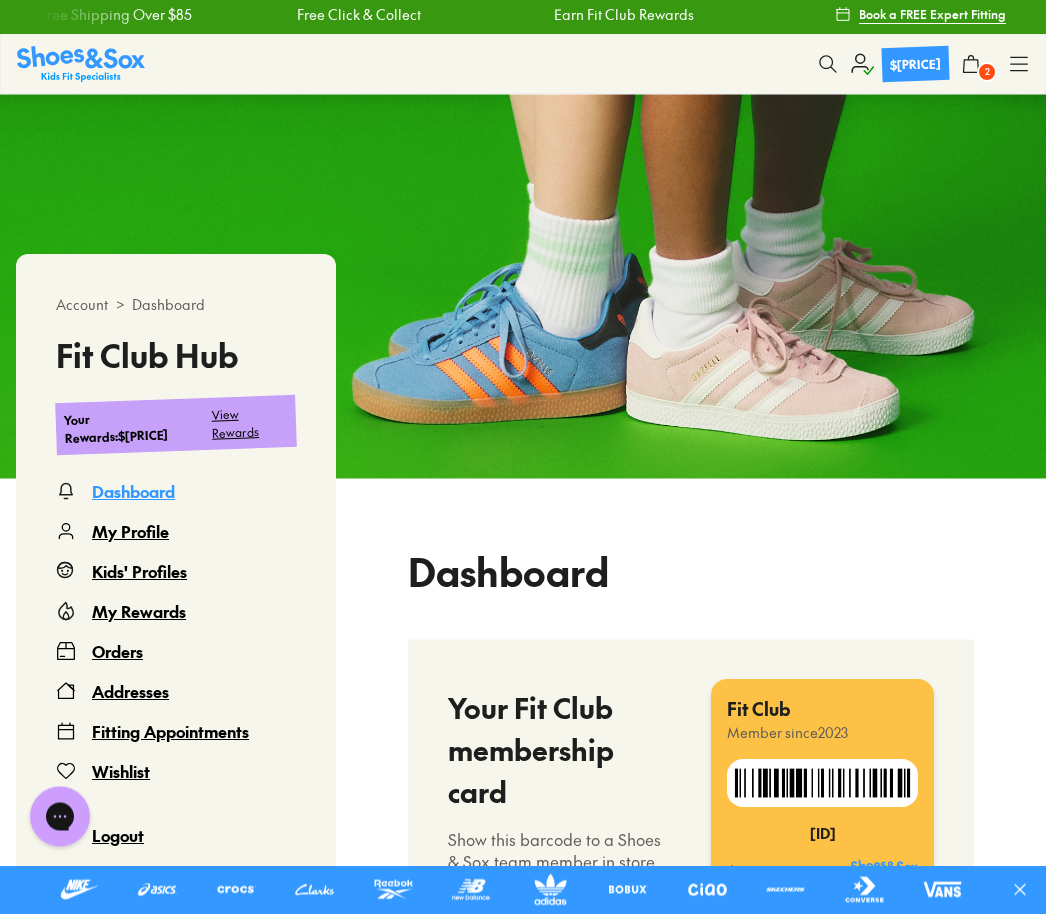 scroll, scrollTop: 0, scrollLeft: 0, axis: both 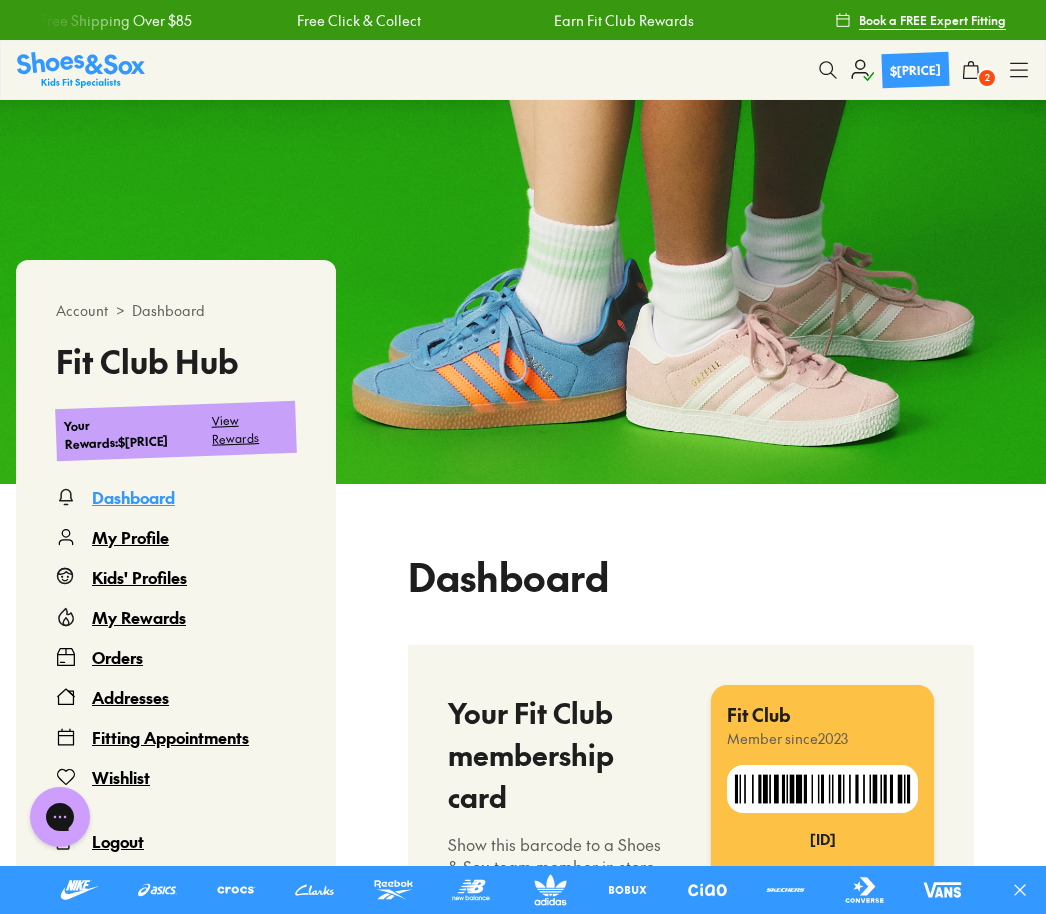click on "2" at bounding box center [987, 78] 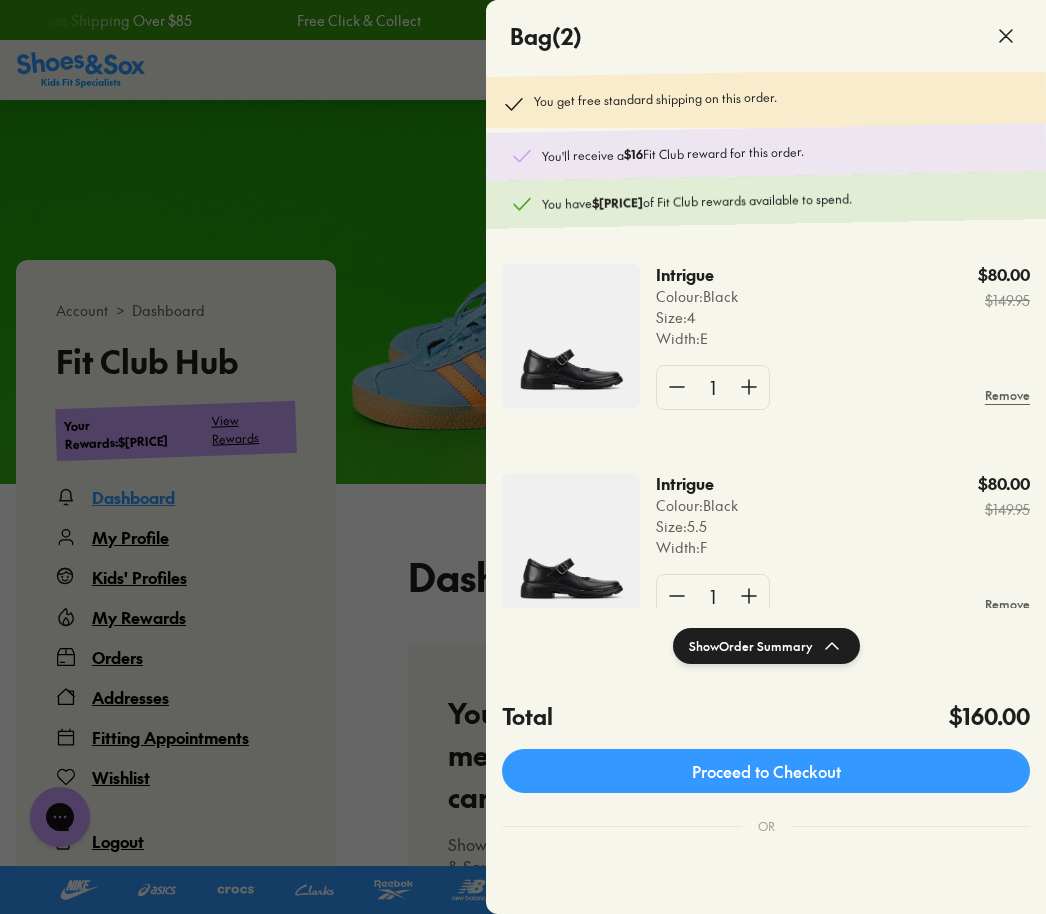 click 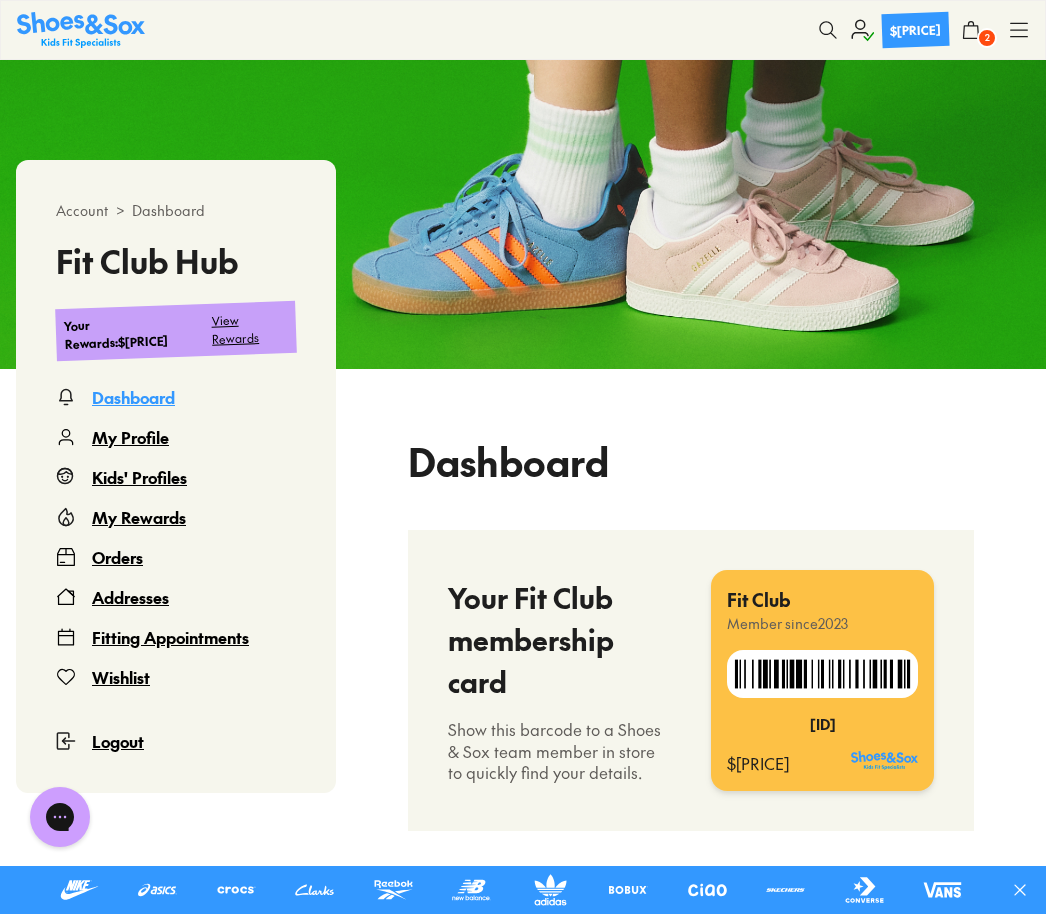 scroll, scrollTop: 0, scrollLeft: 0, axis: both 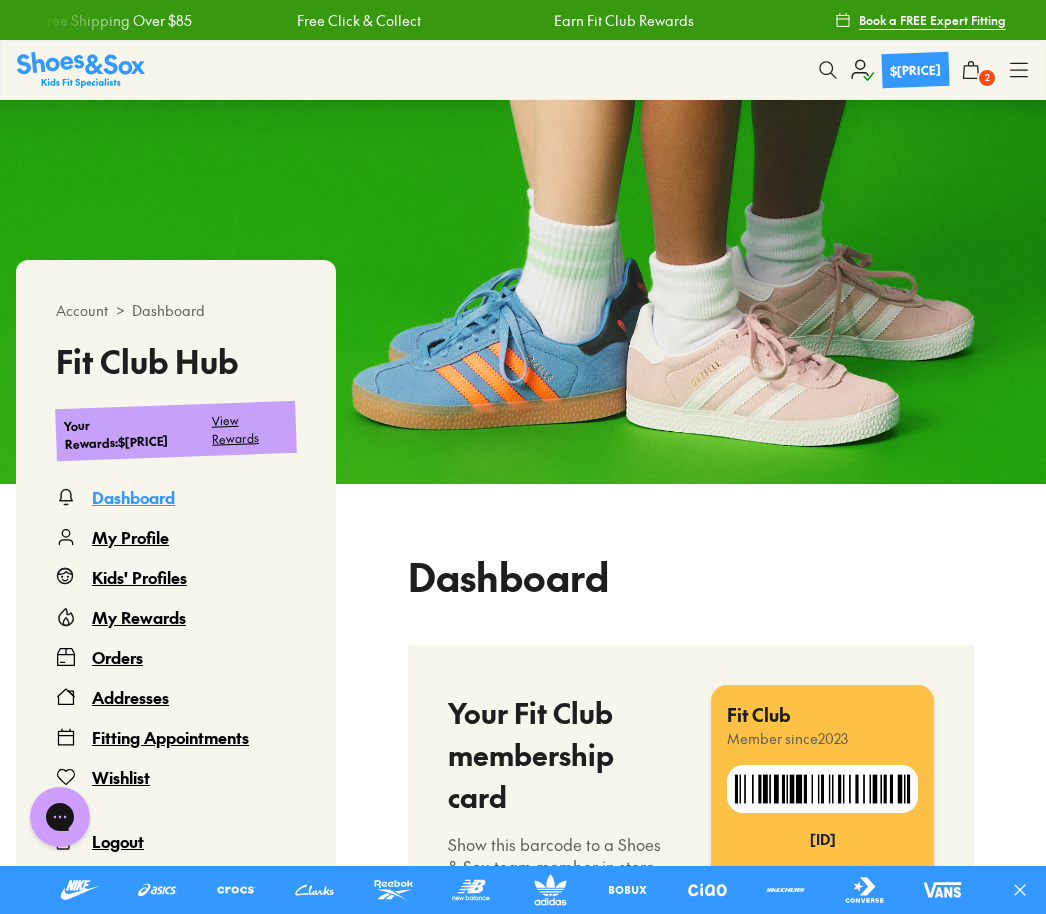 click 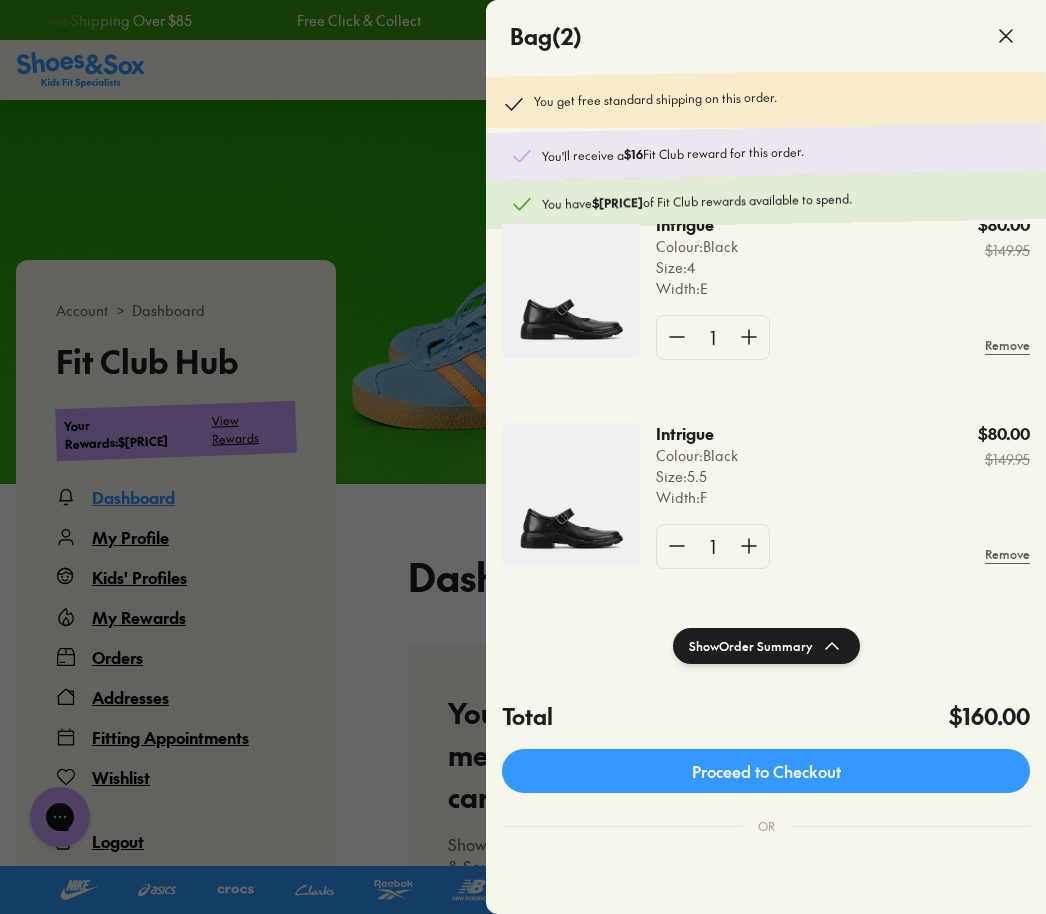 scroll, scrollTop: 48, scrollLeft: 0, axis: vertical 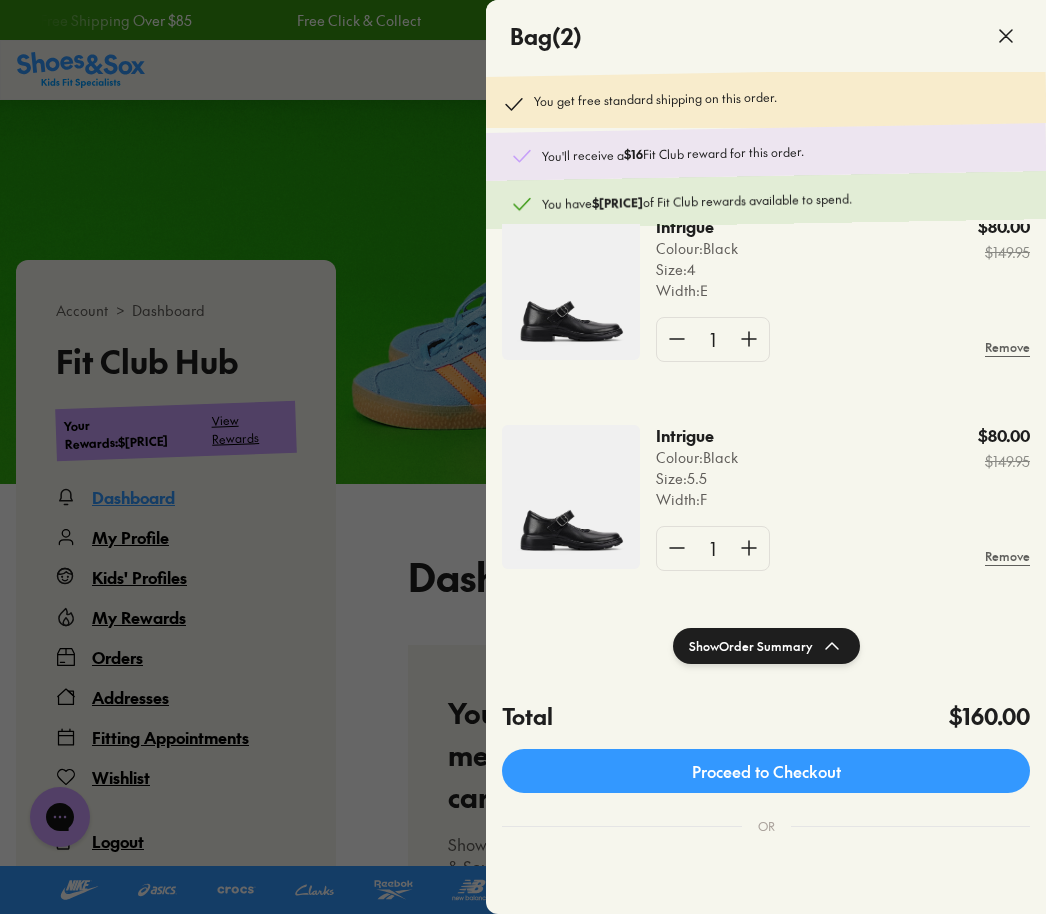 click on "You have $[REWARD_AMOUNT] of Fit Club rewards available to spend." 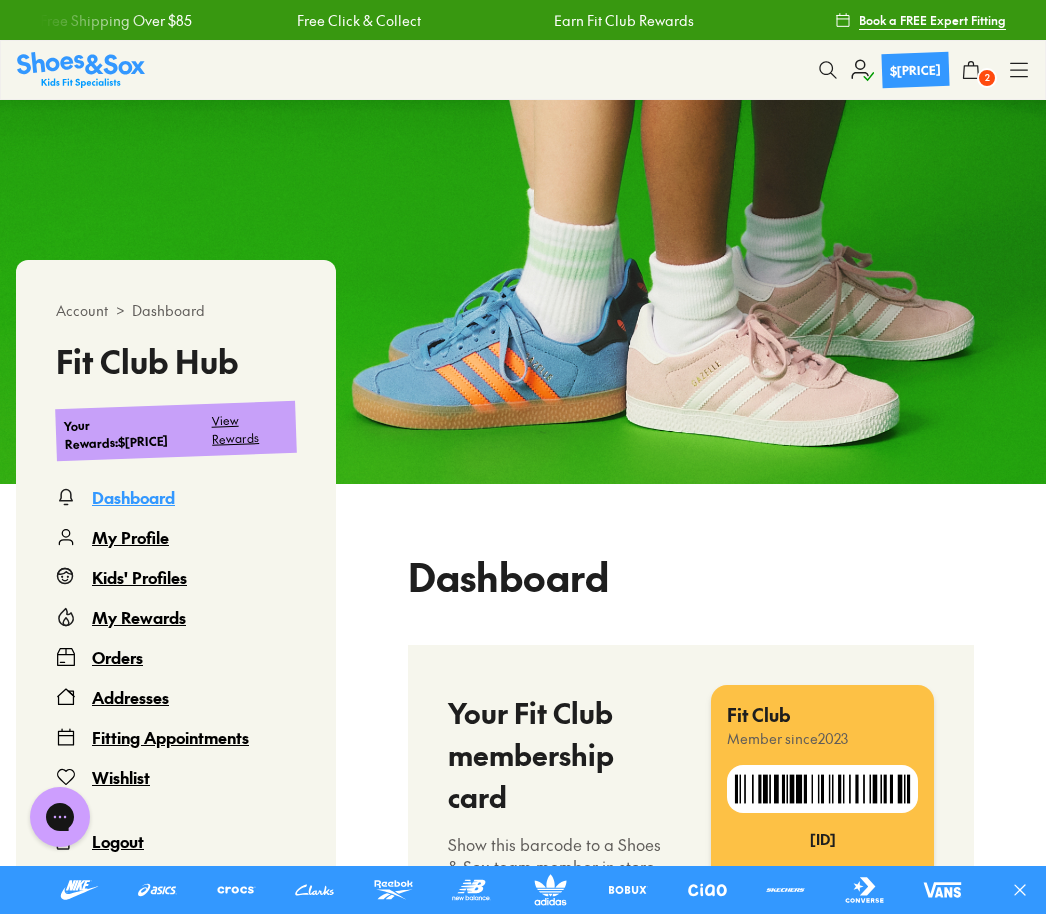 click 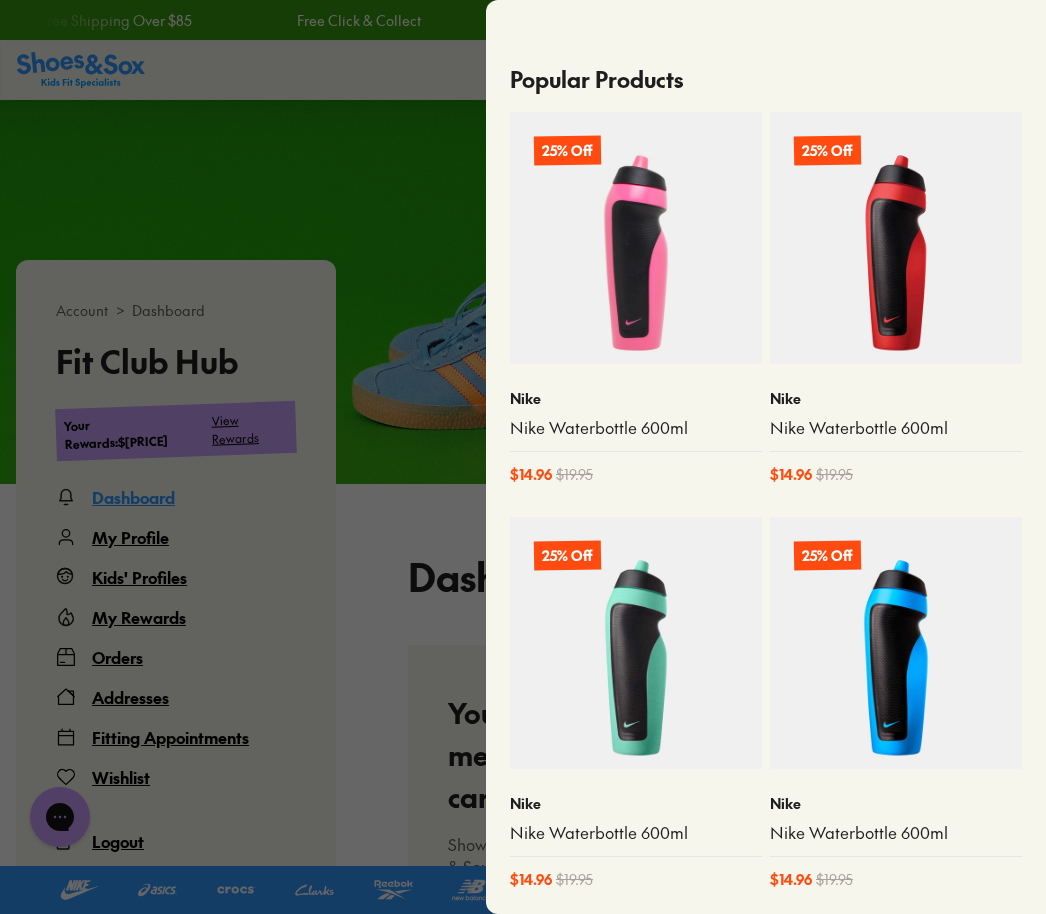 scroll, scrollTop: 982, scrollLeft: 0, axis: vertical 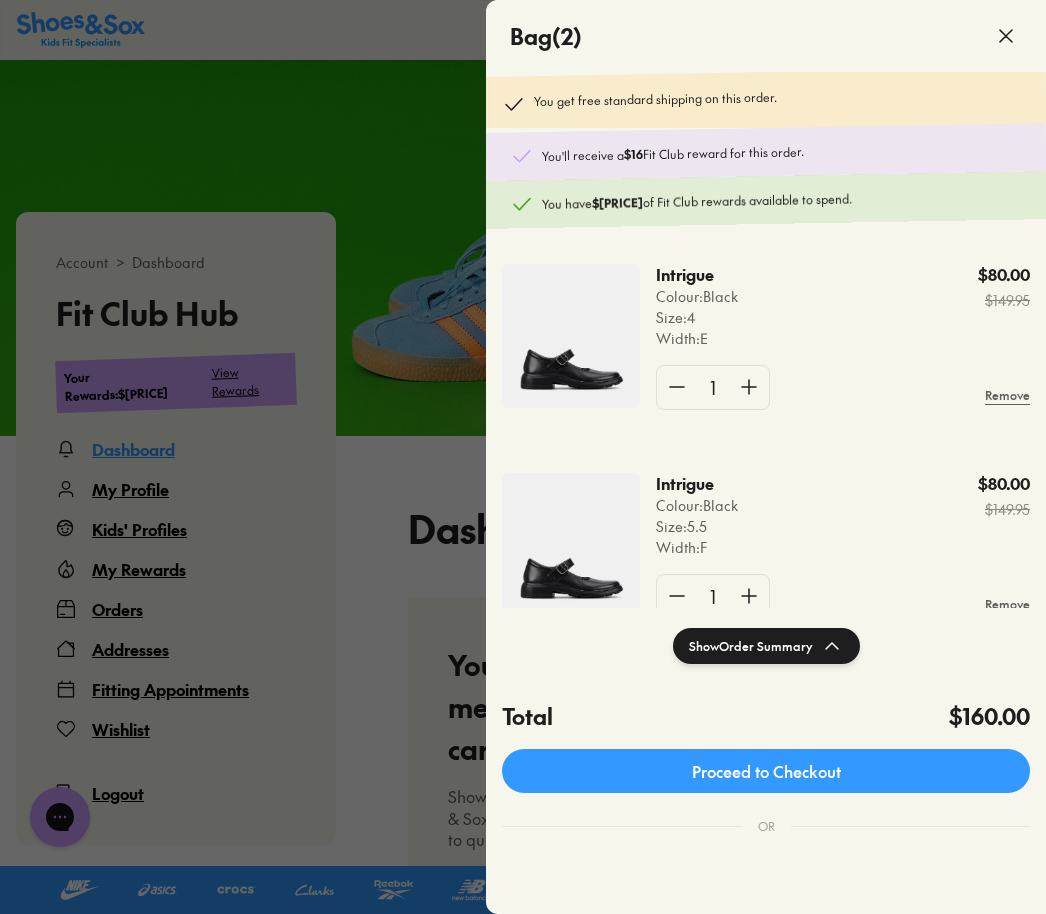 click 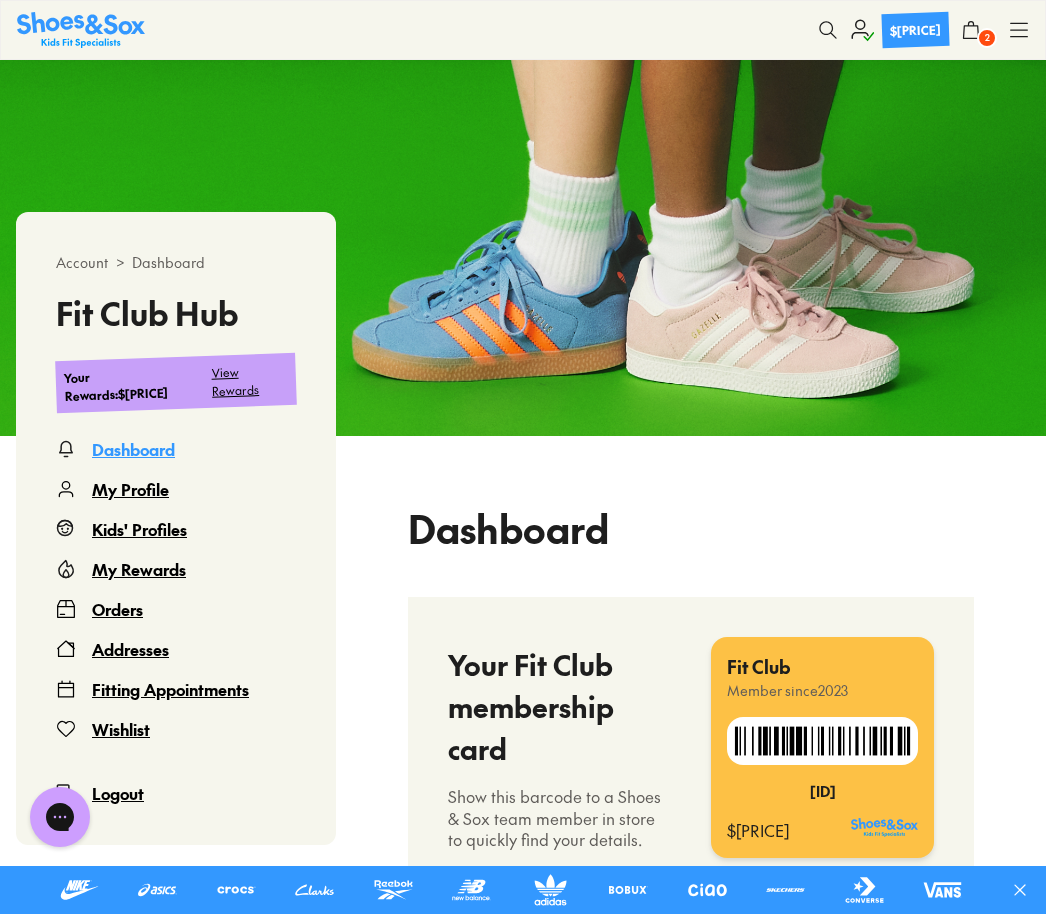 click 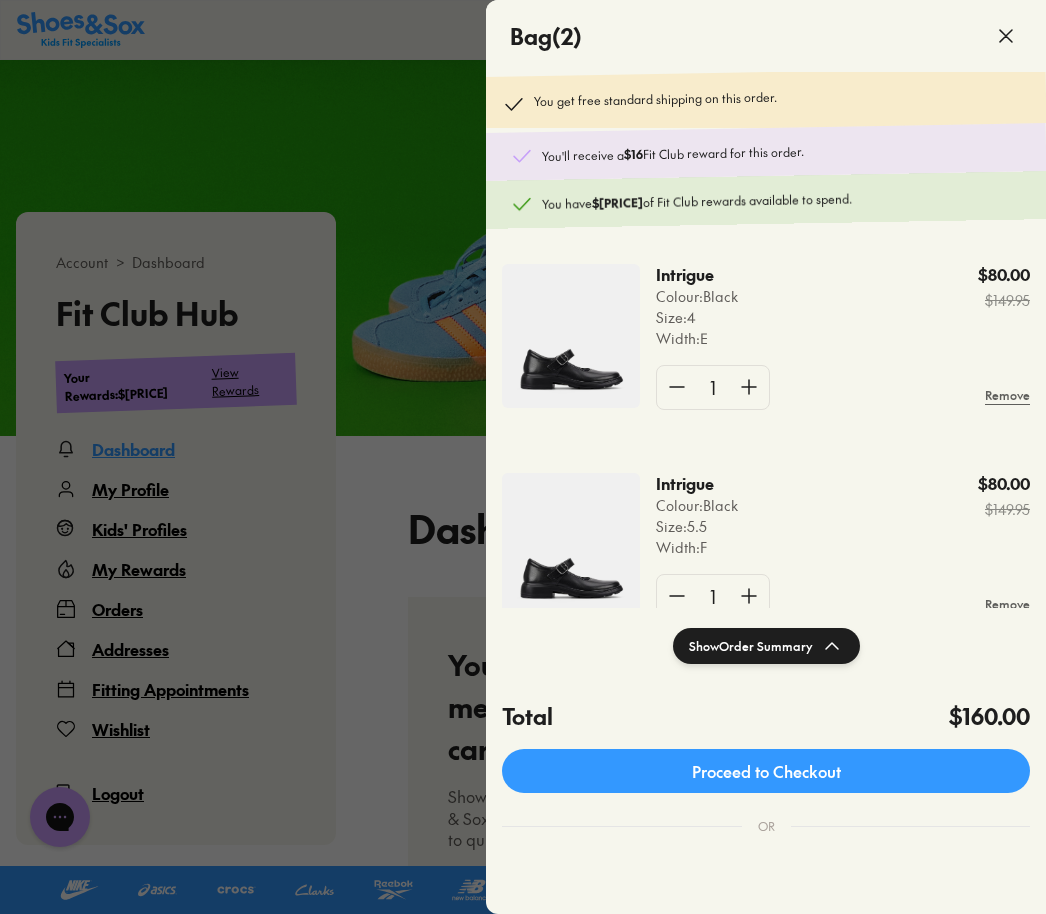 click 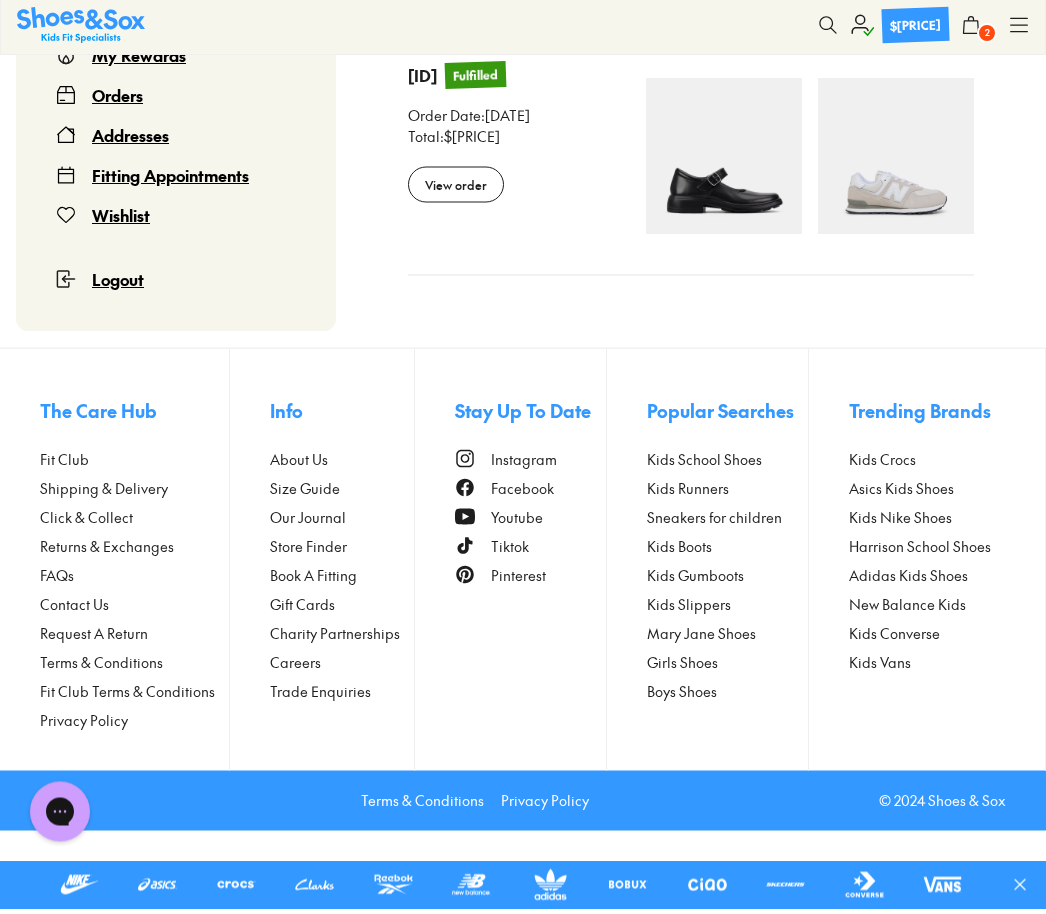 scroll, scrollTop: 2316, scrollLeft: 0, axis: vertical 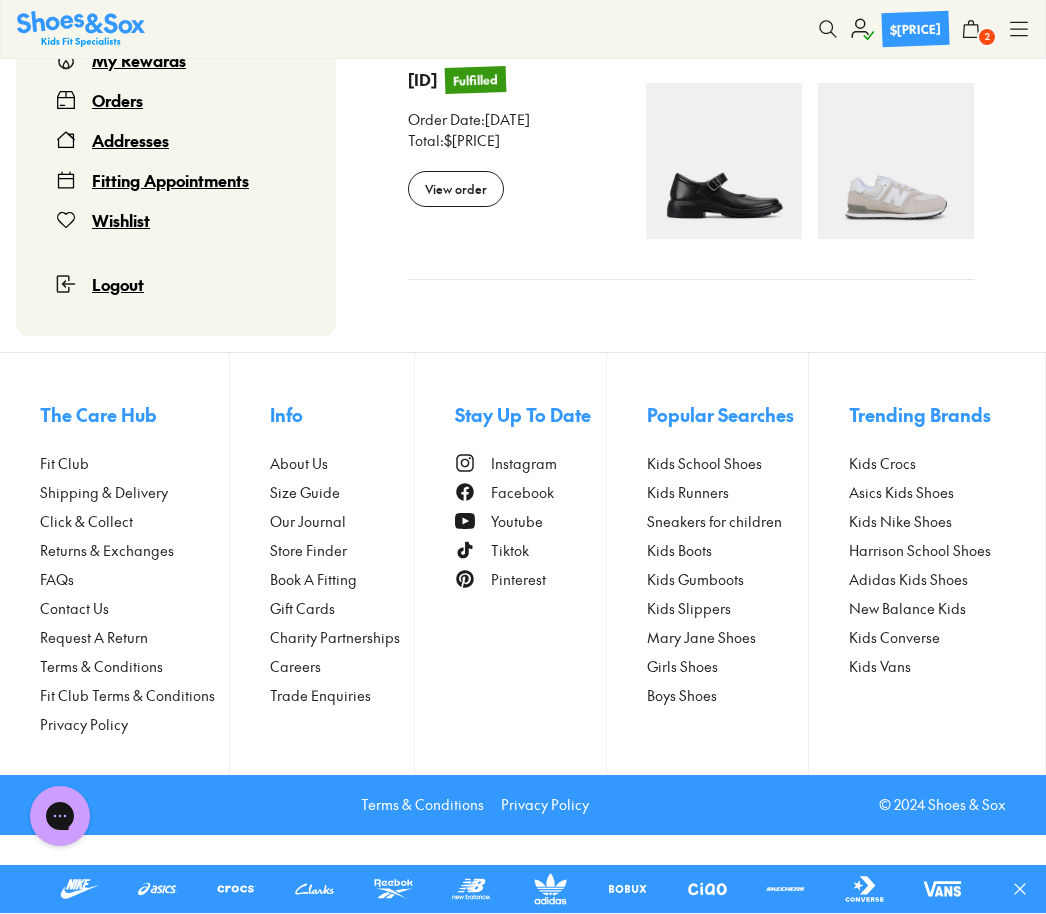 click on "Request A Return" at bounding box center (94, 638) 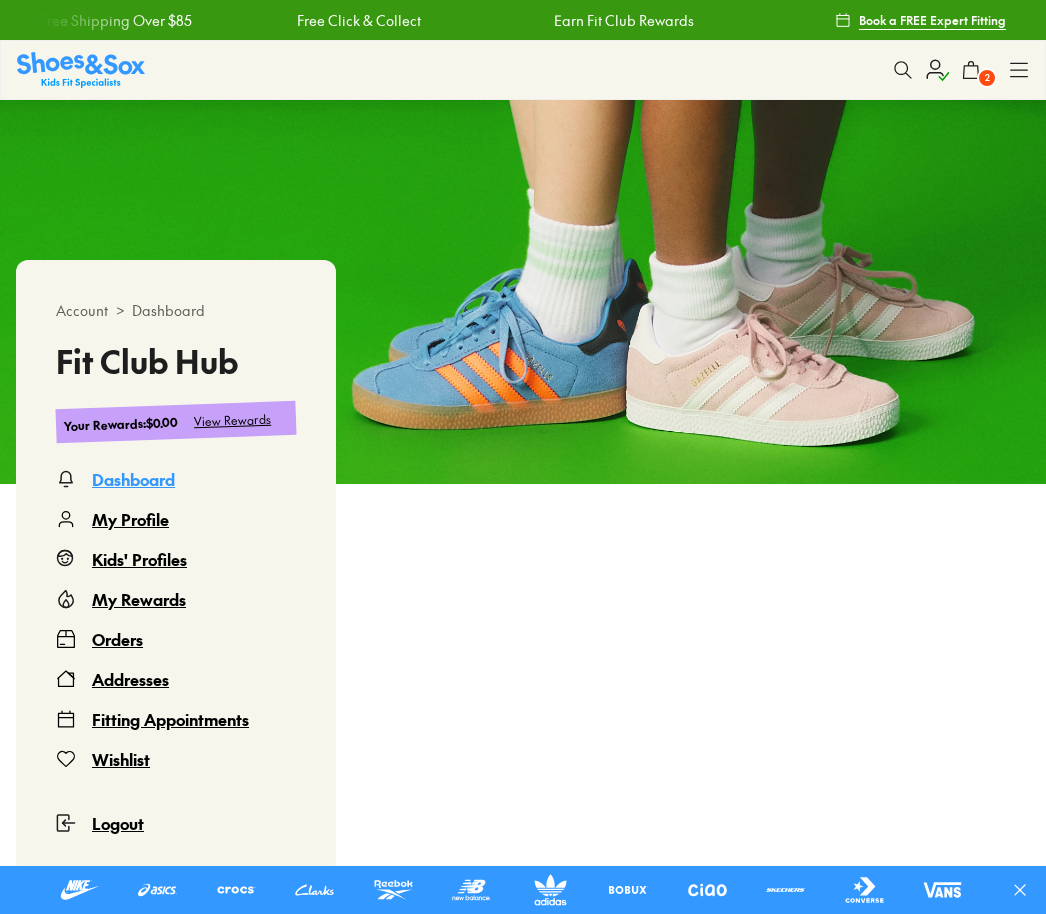 scroll, scrollTop: 610, scrollLeft: 0, axis: vertical 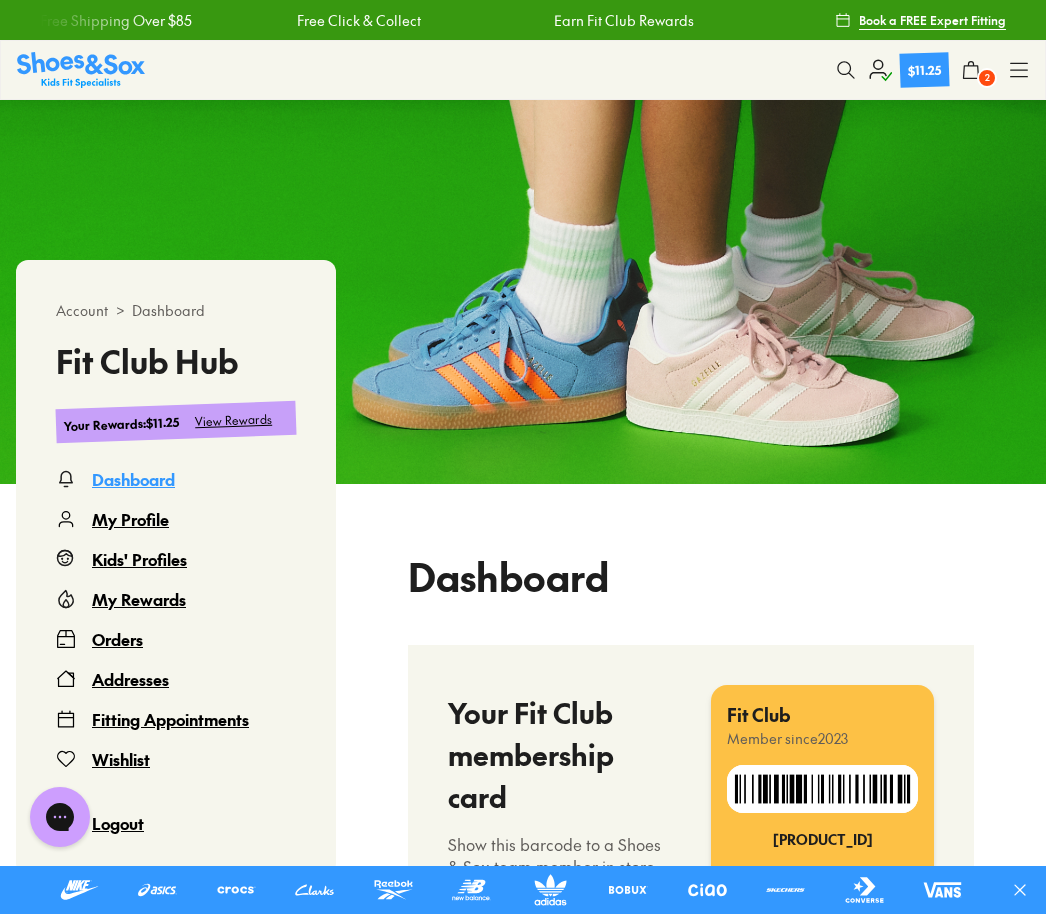 click on "2" at bounding box center [987, 78] 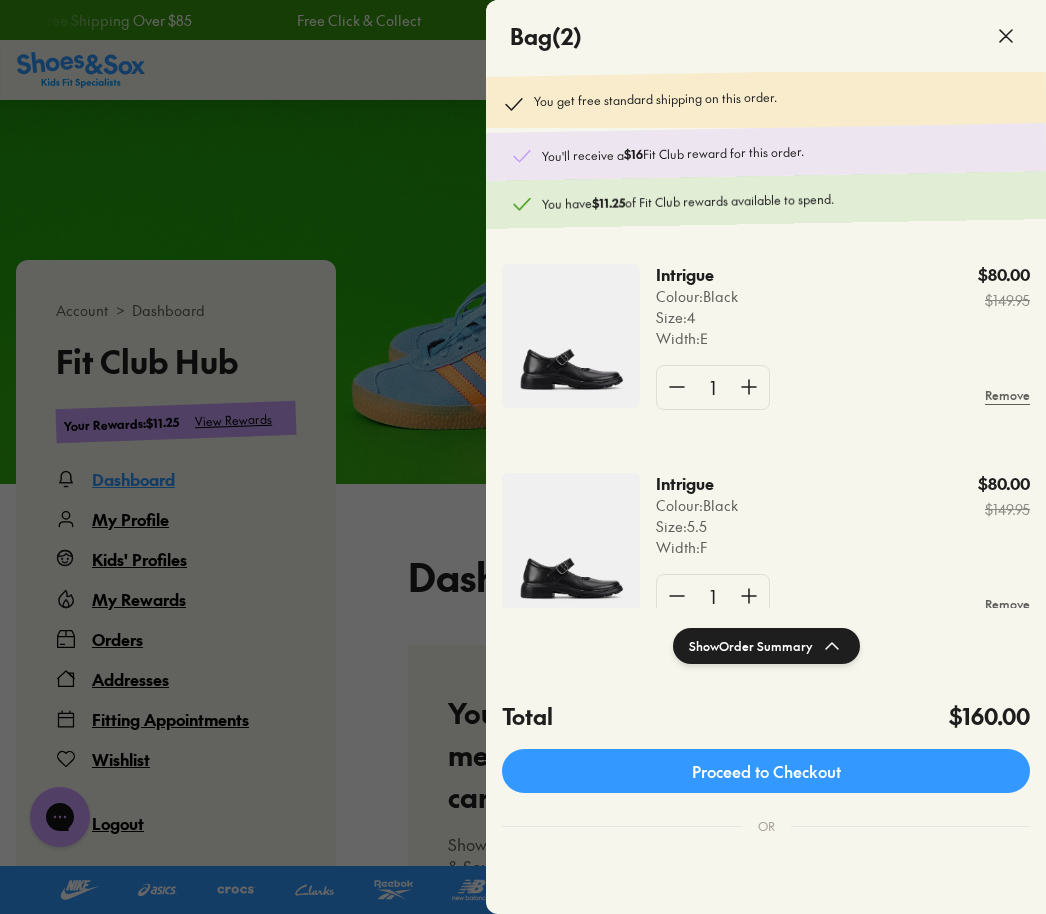 click on "Intrigue" 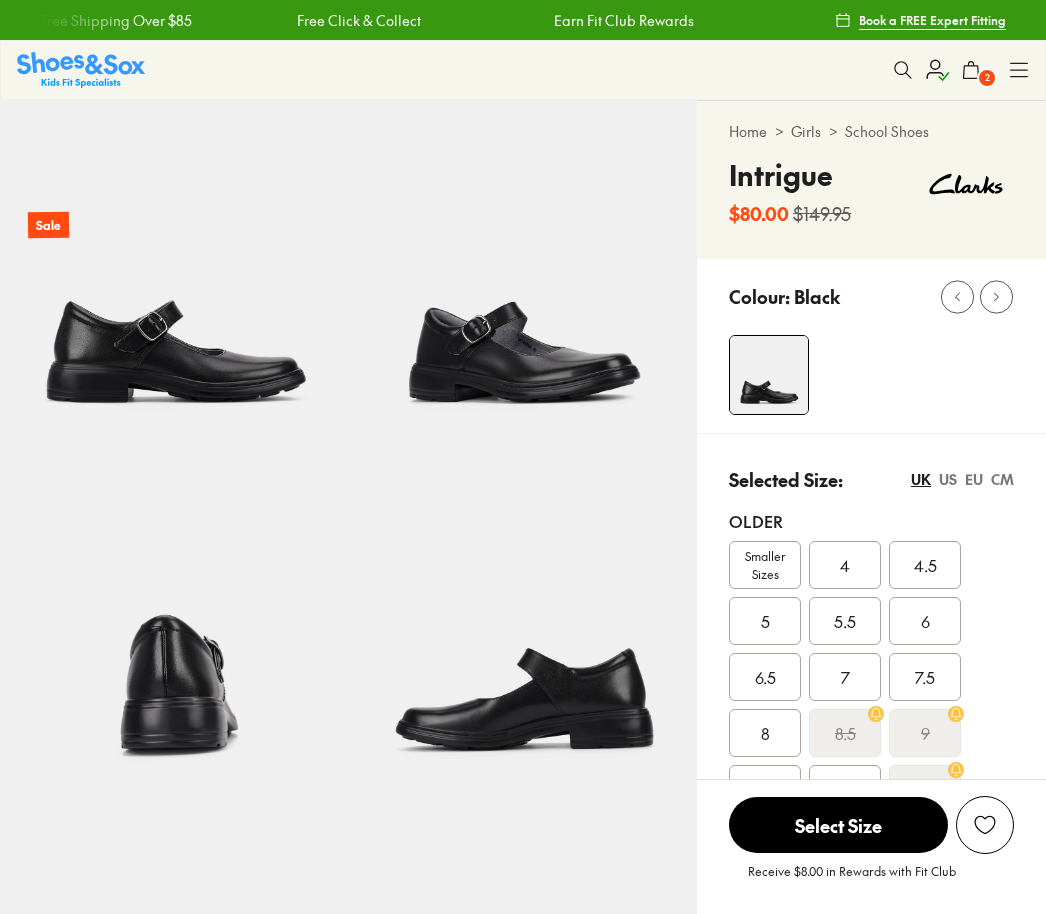 select on "*" 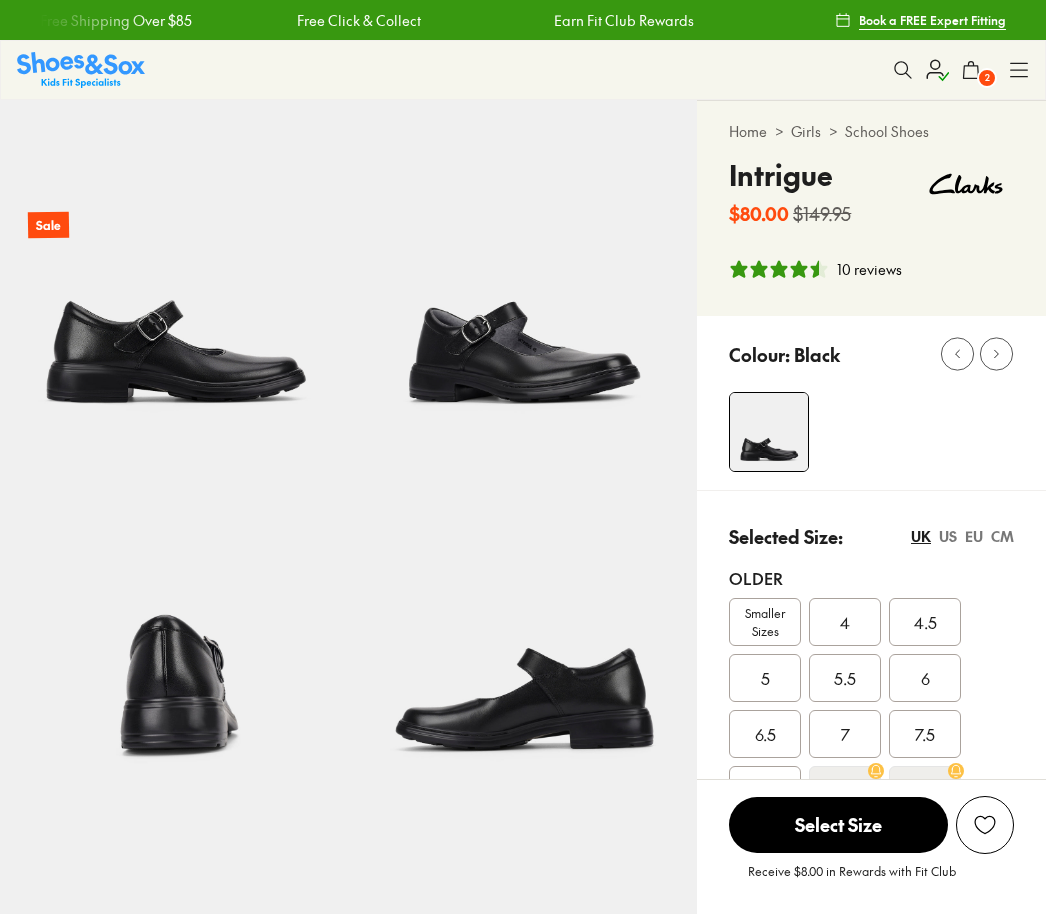 scroll, scrollTop: 0, scrollLeft: 0, axis: both 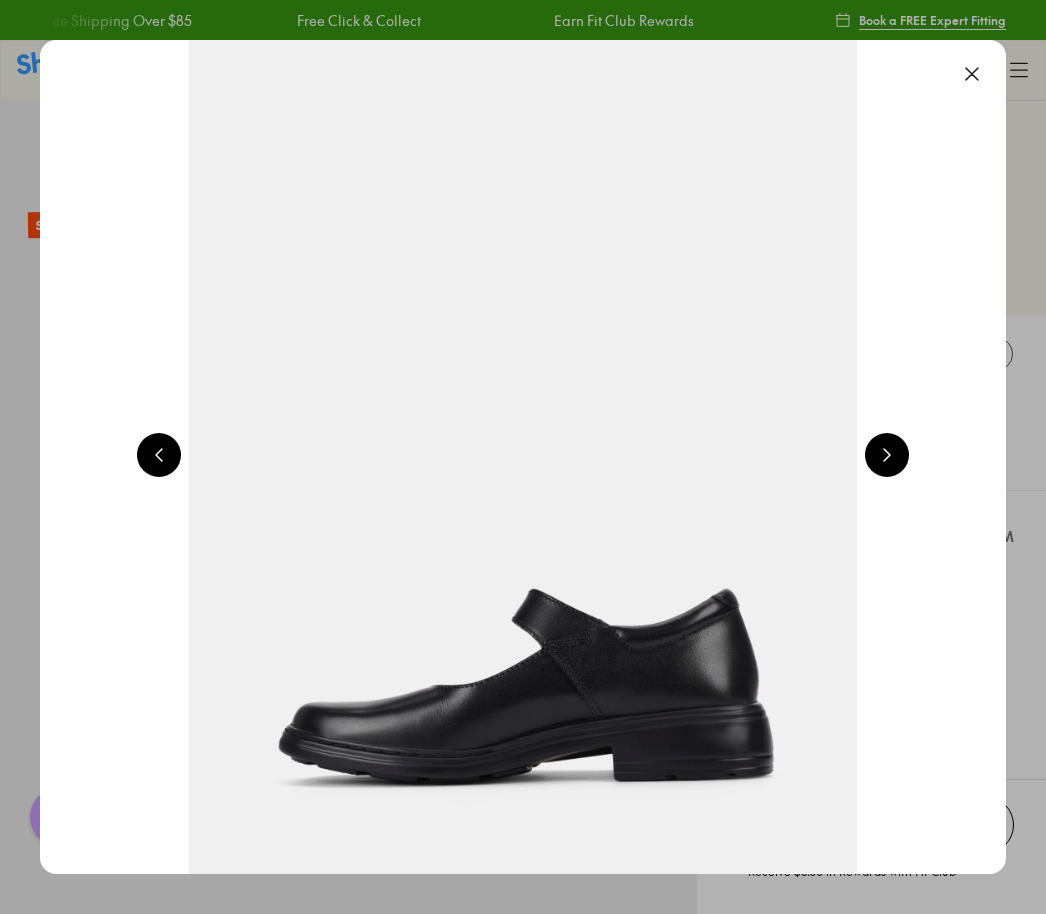 click at bounding box center [972, 74] 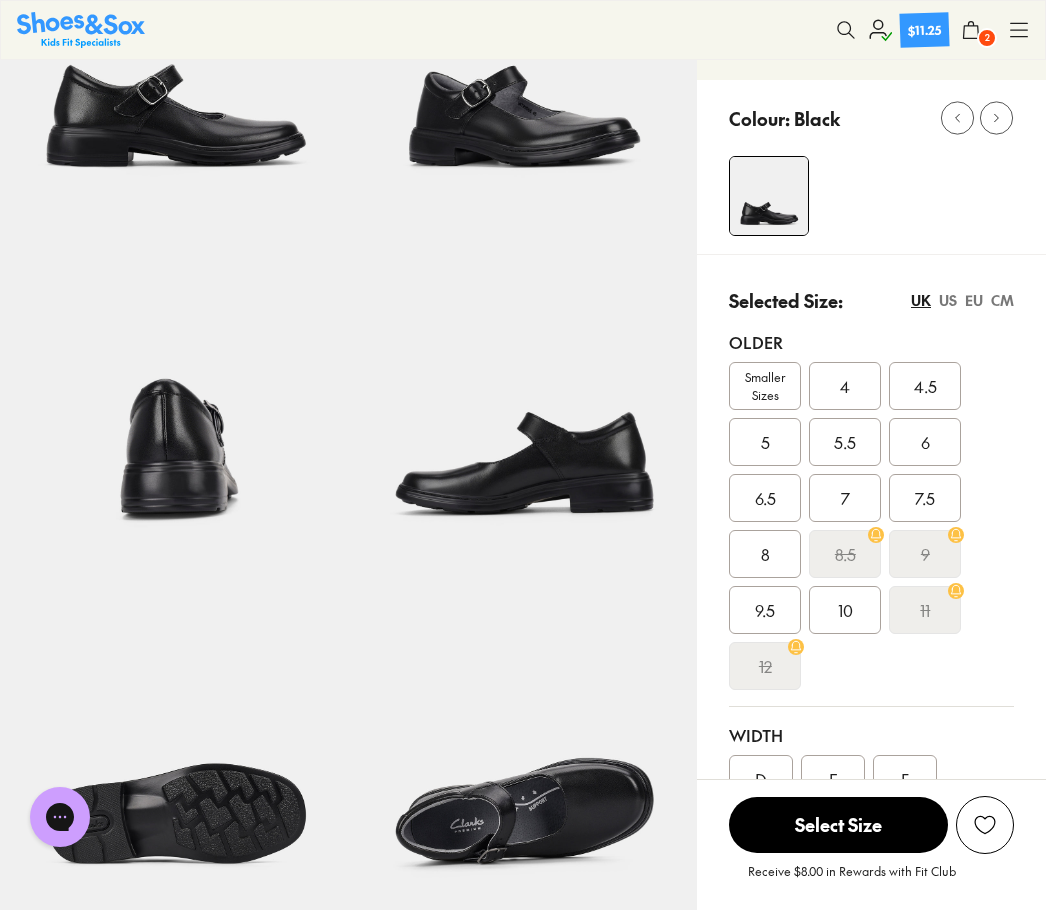 scroll, scrollTop: 238, scrollLeft: 0, axis: vertical 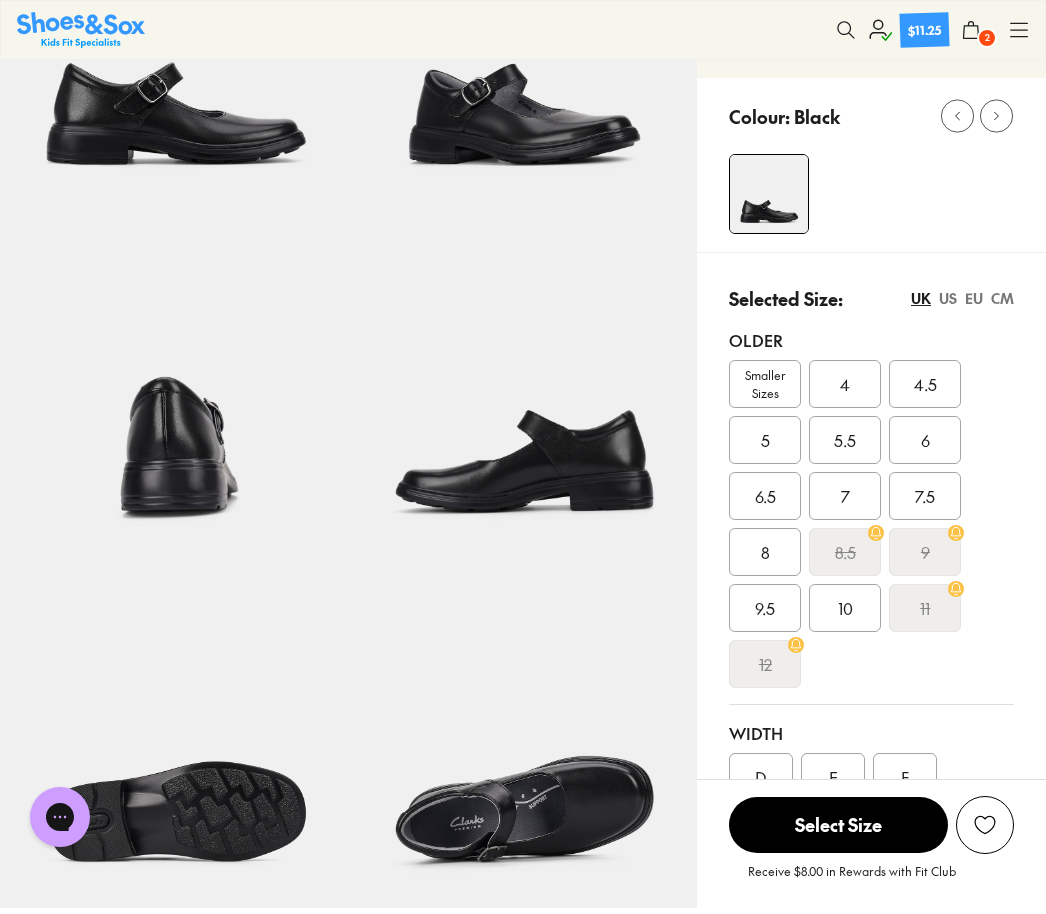 click on "EU" at bounding box center (974, 298) 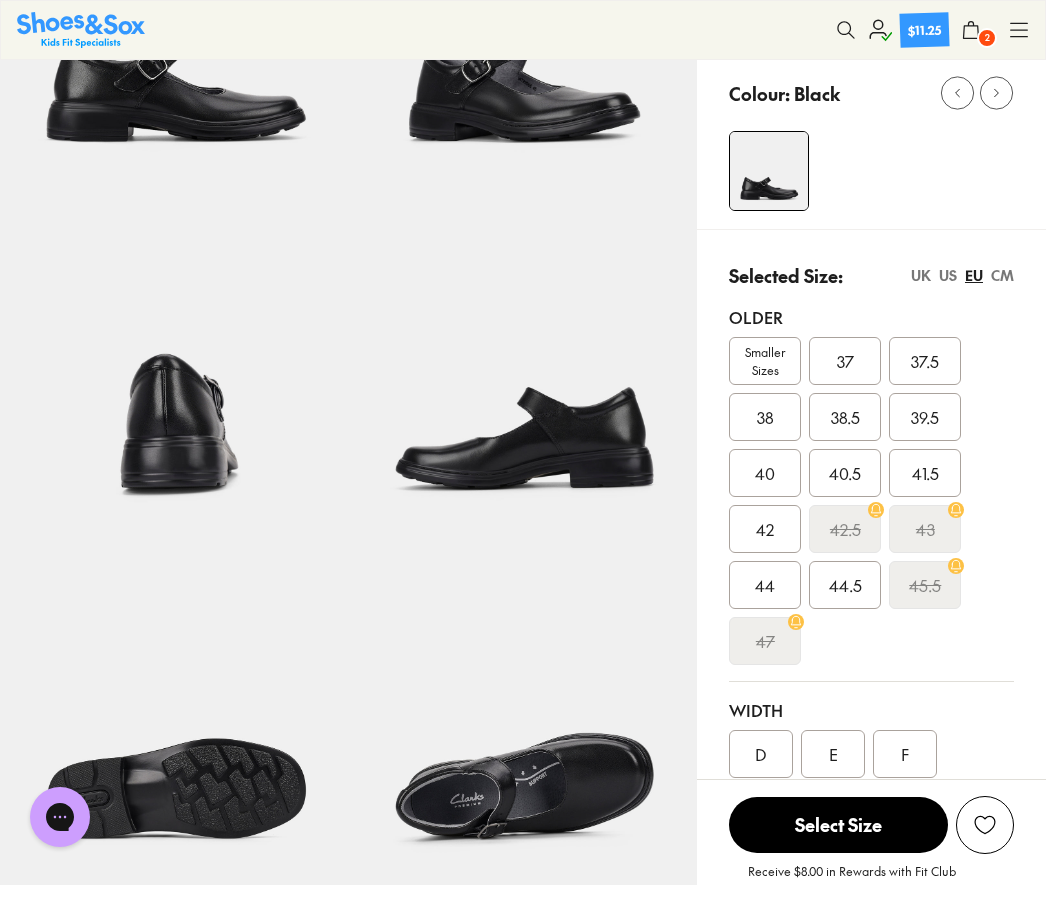 scroll, scrollTop: 256, scrollLeft: 0, axis: vertical 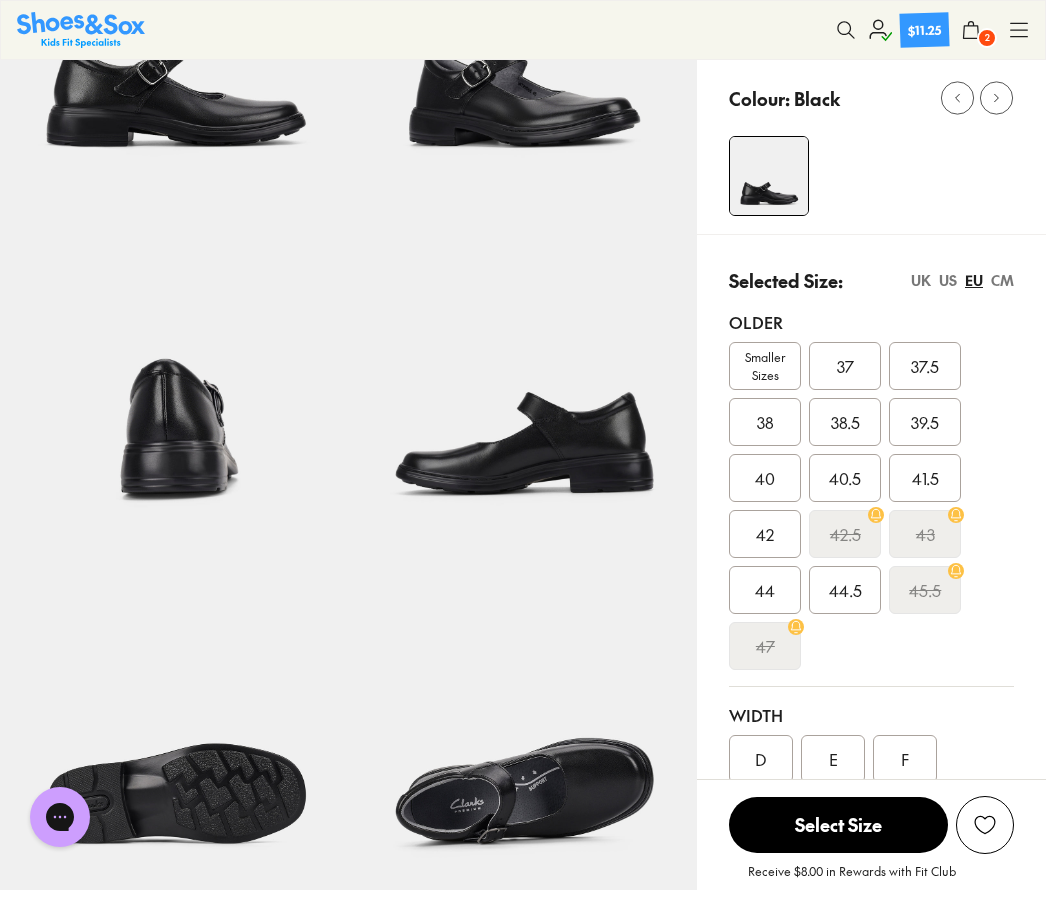 click on "UK" at bounding box center (921, 280) 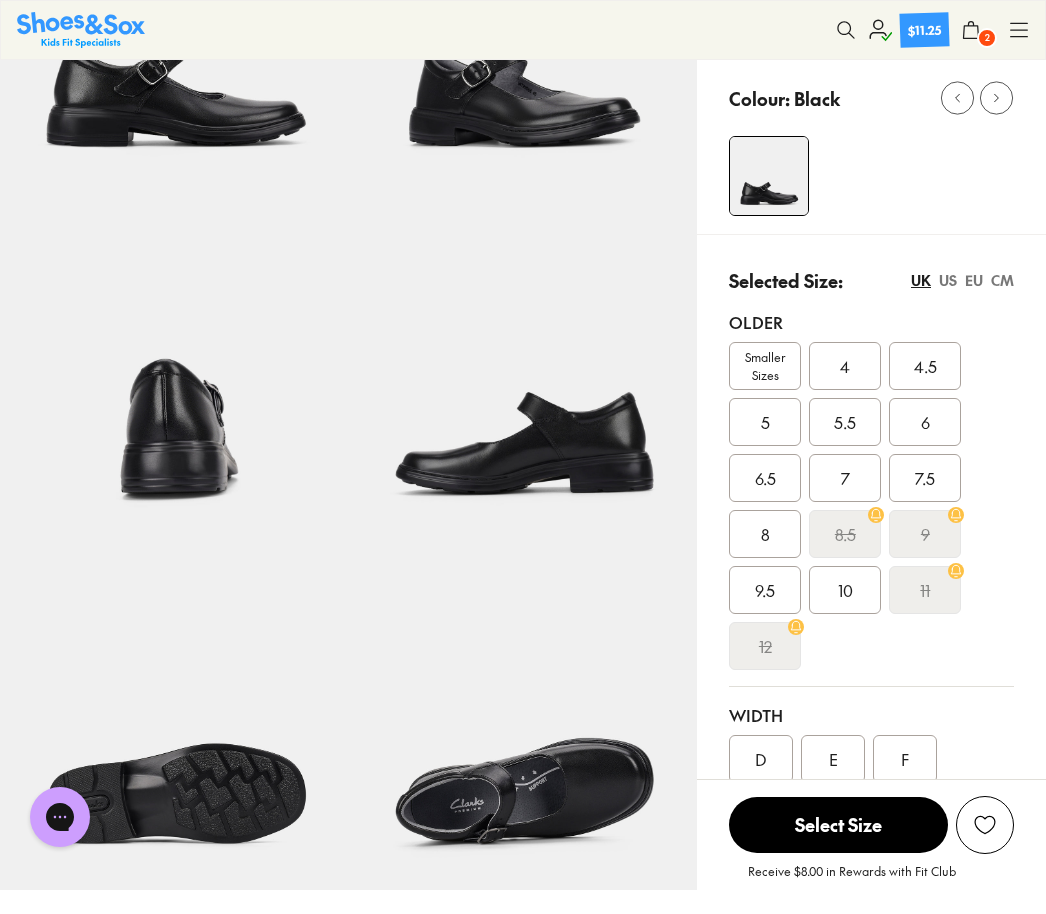 click on "EU" at bounding box center (974, 280) 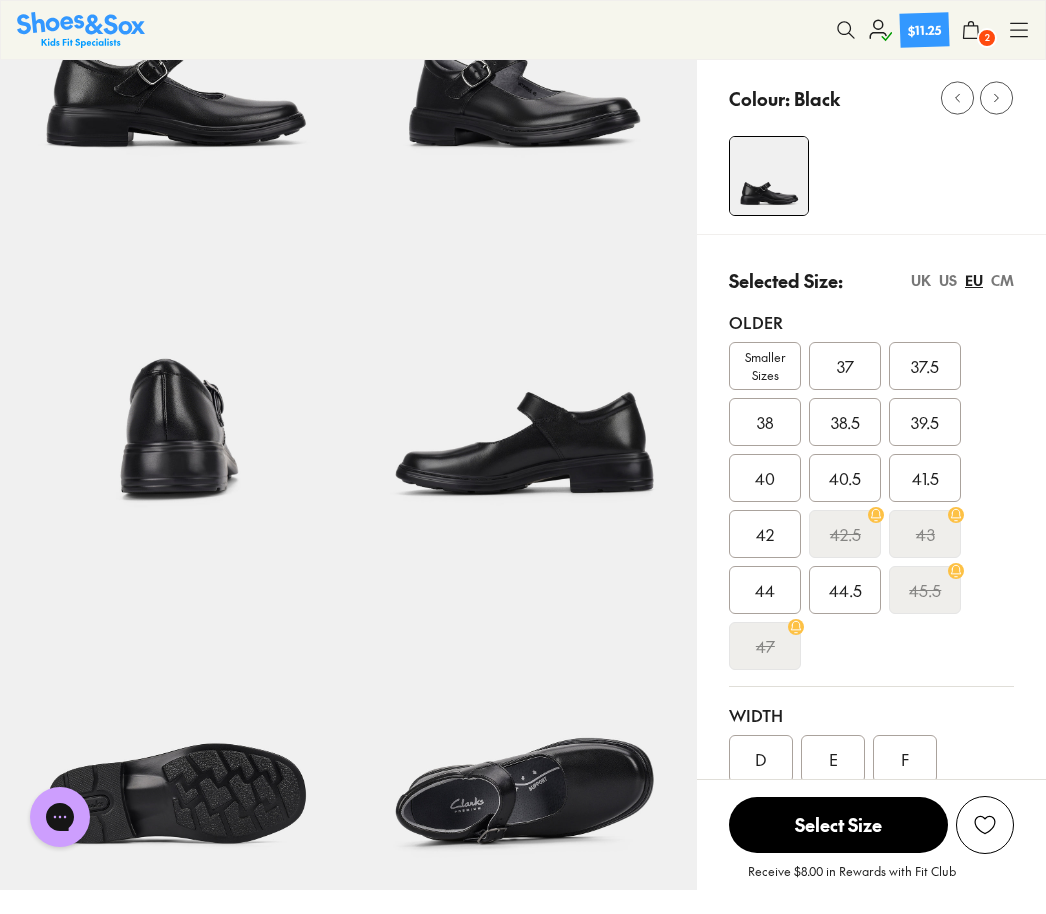 click on "CM" at bounding box center [1002, 280] 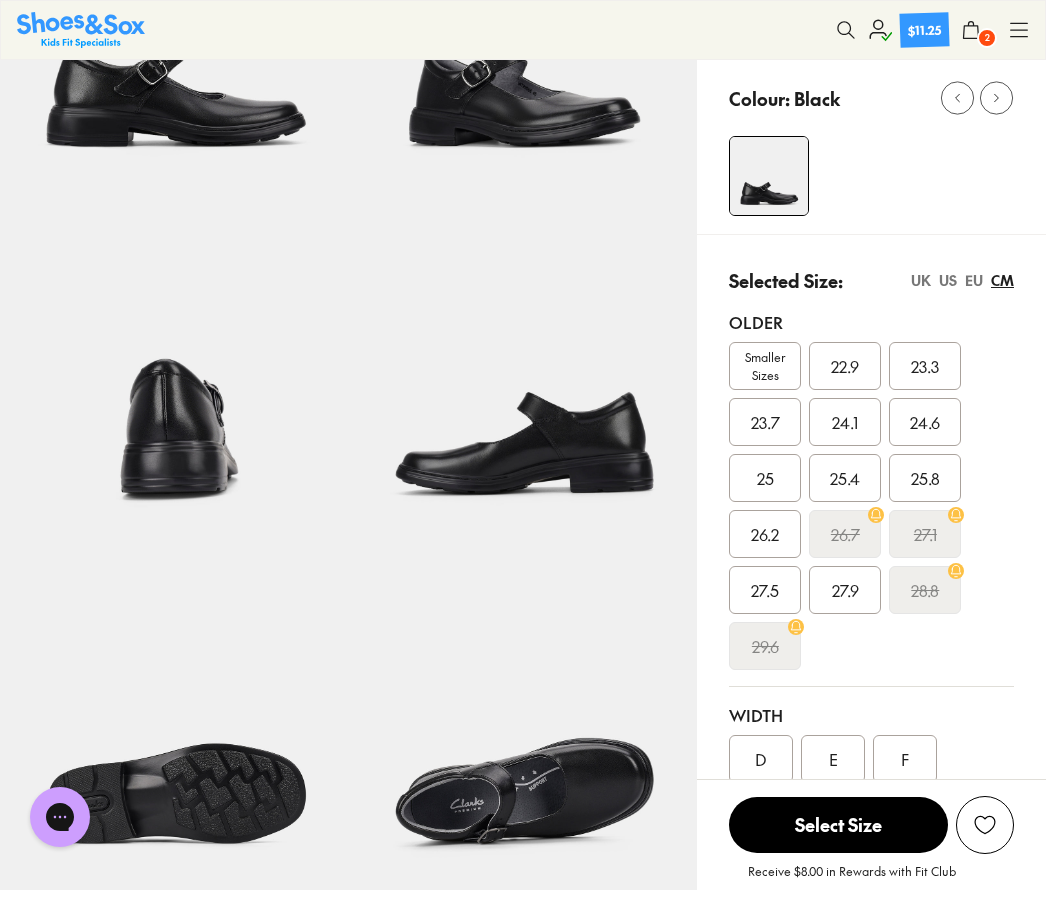 click on "25" at bounding box center [765, 478] 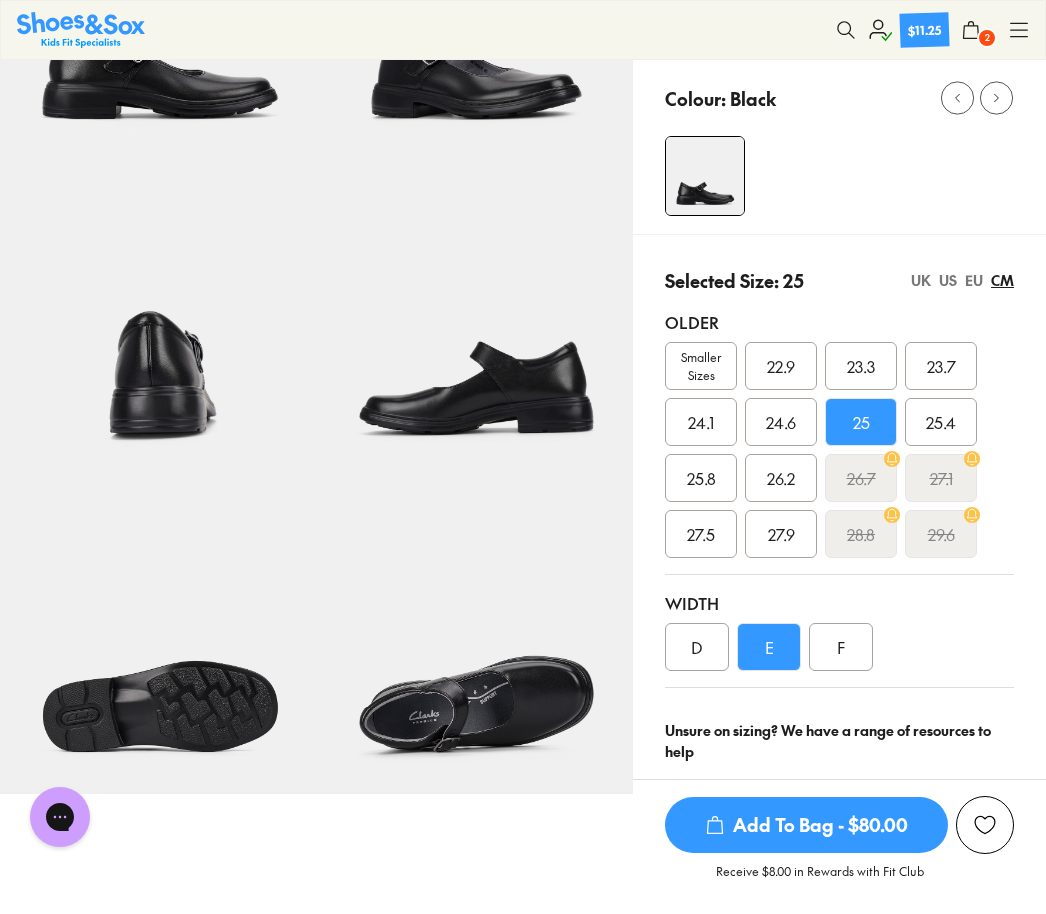 click on "EU" at bounding box center (974, 280) 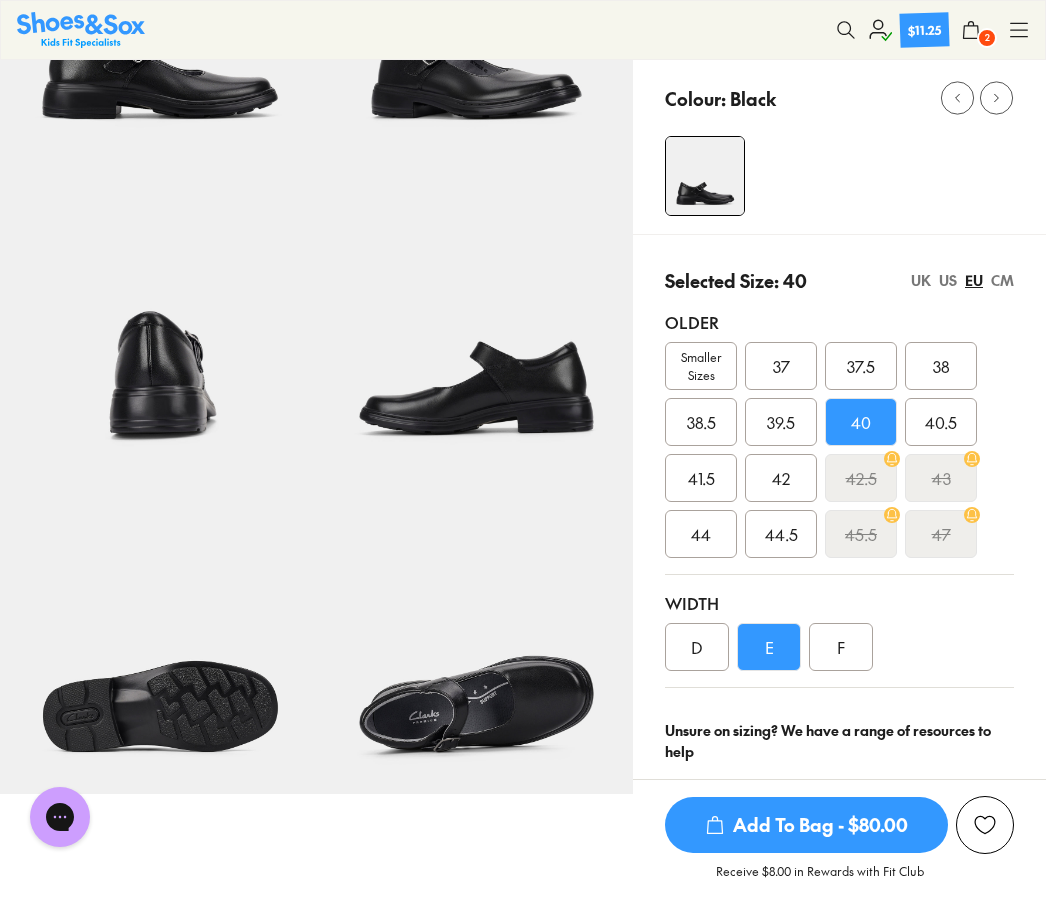 click on "UK" at bounding box center (921, 280) 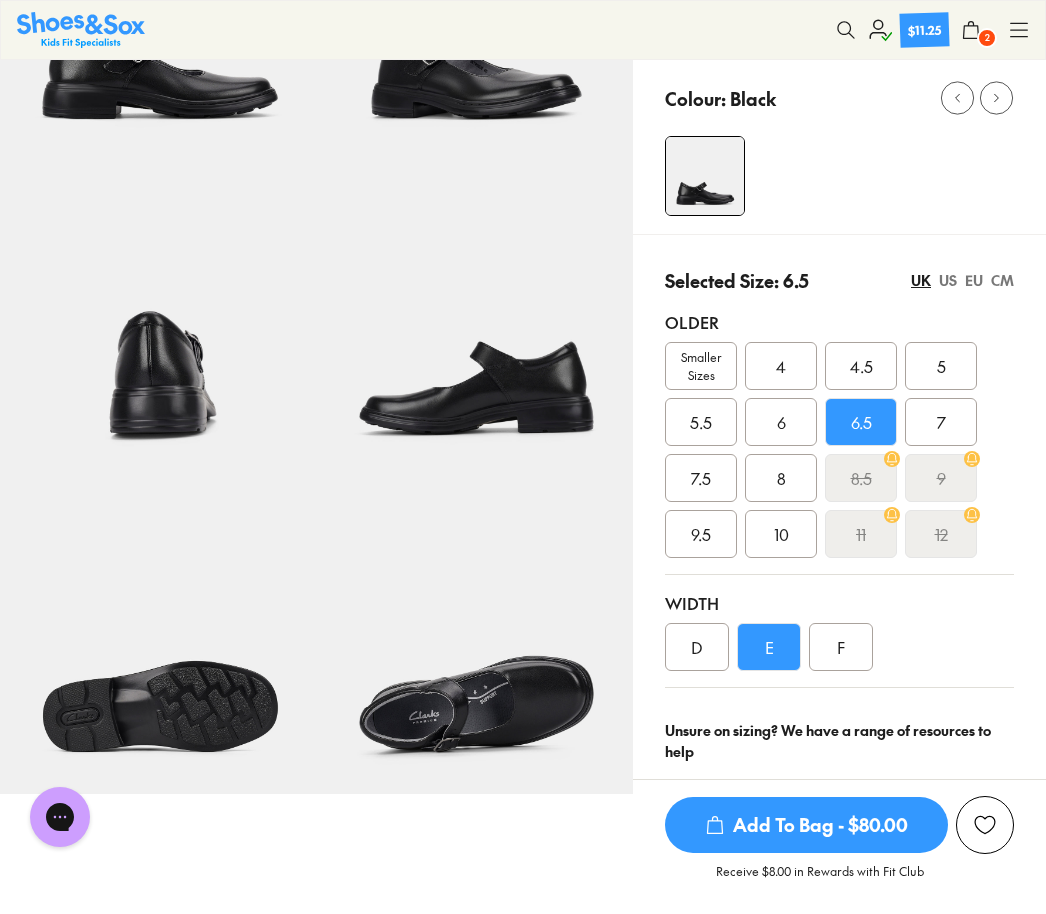 click on "EU" at bounding box center (974, 280) 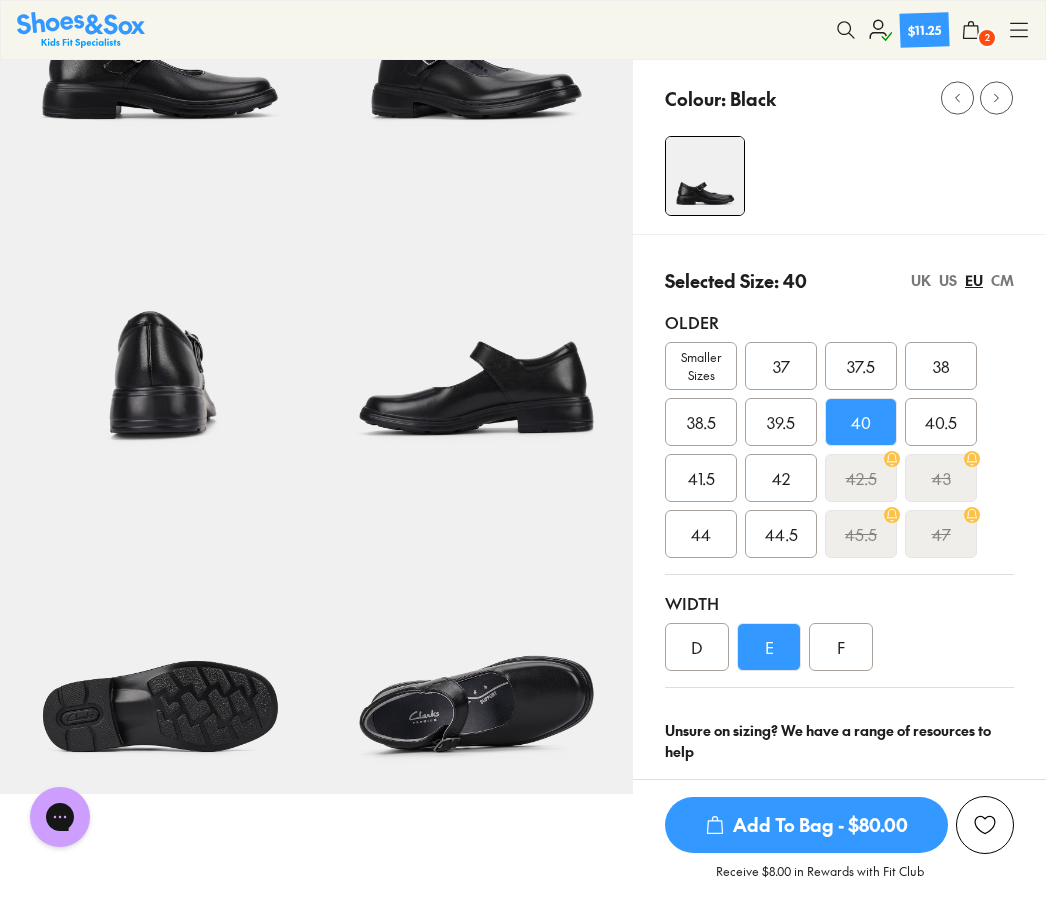 click on "UK" at bounding box center [921, 280] 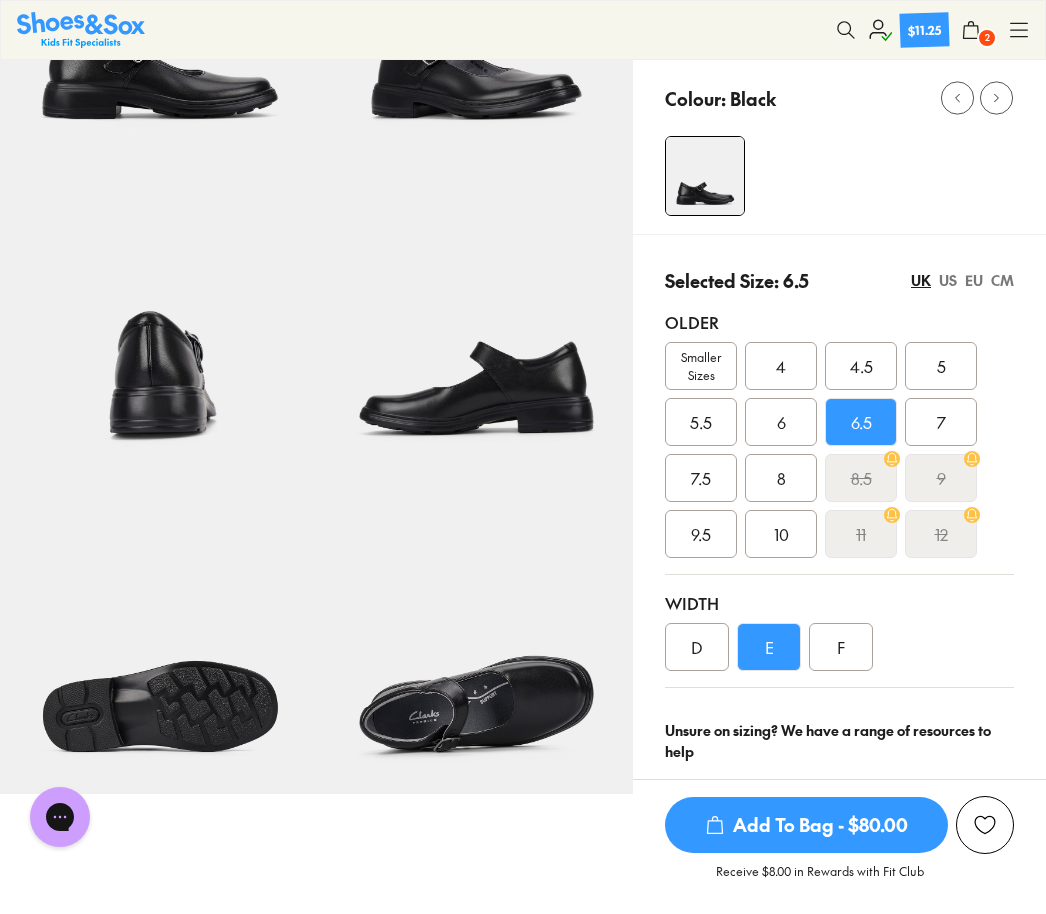click on "EU" at bounding box center [974, 280] 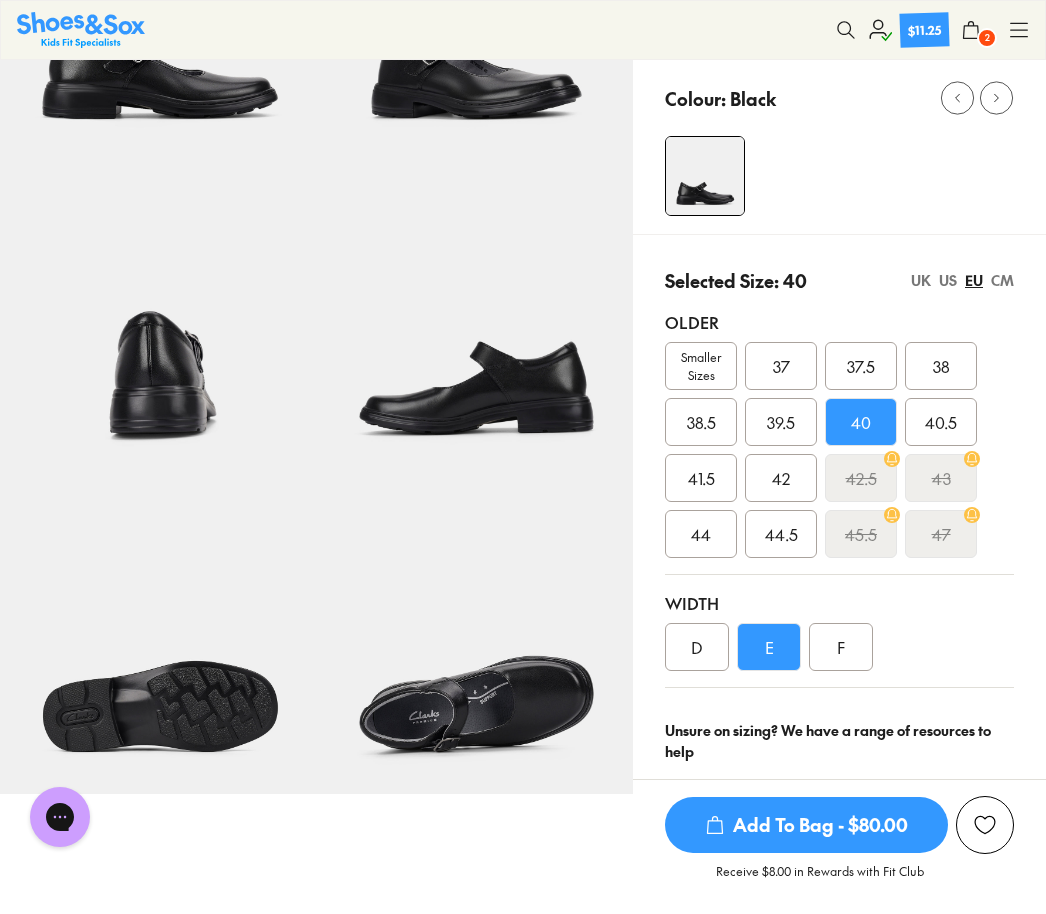 click on "39.5" at bounding box center [781, 422] 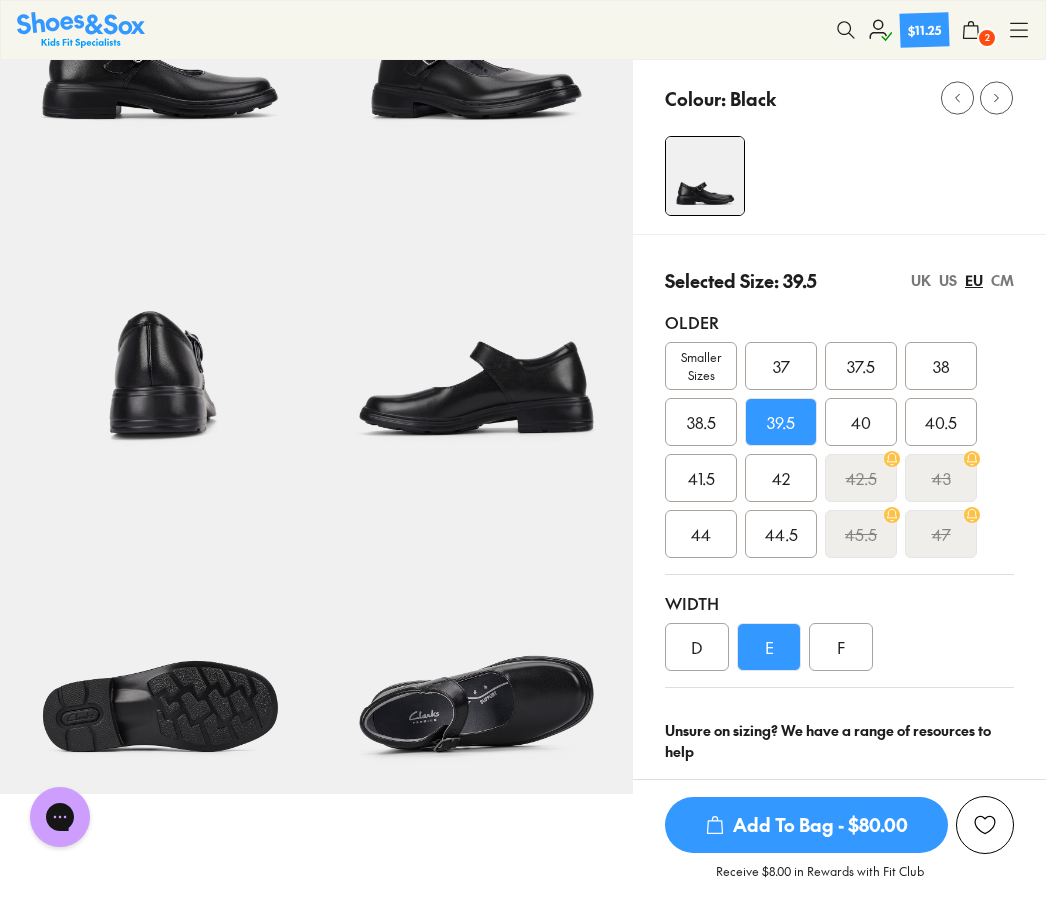 click on "F" at bounding box center (841, 647) 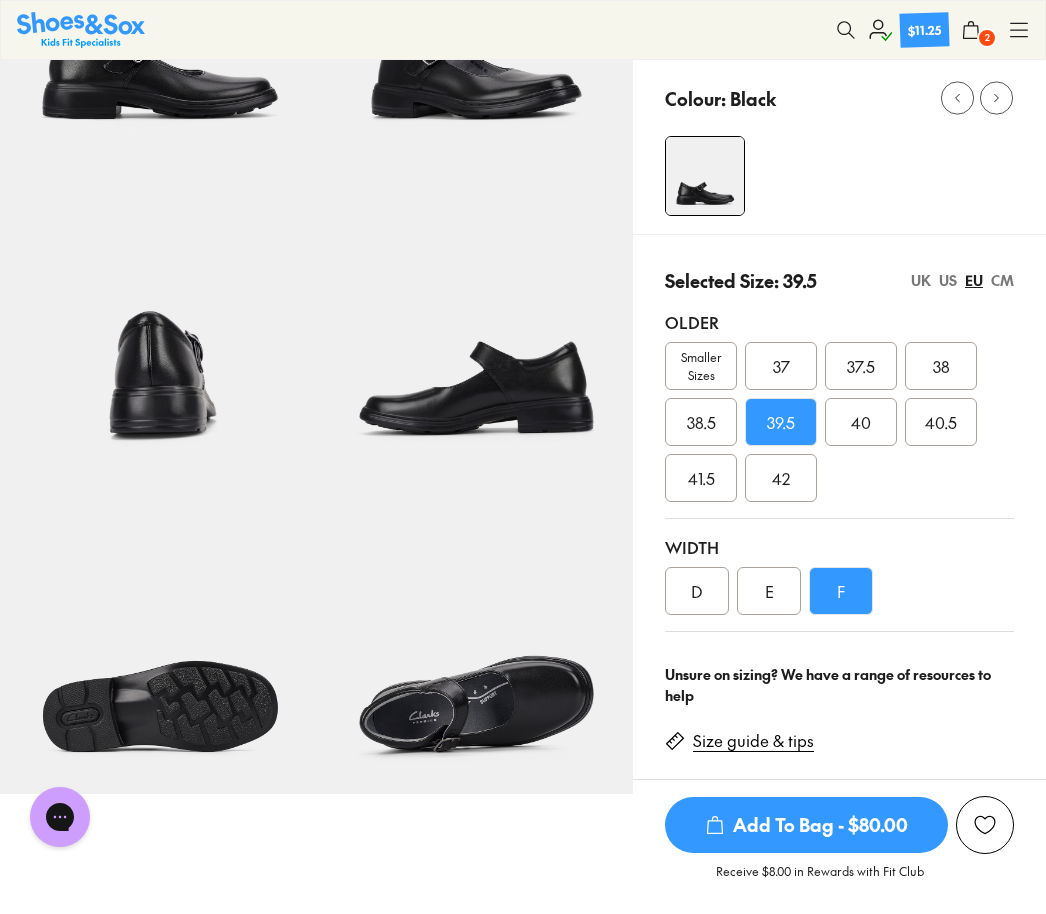 click on "UK" at bounding box center [921, 280] 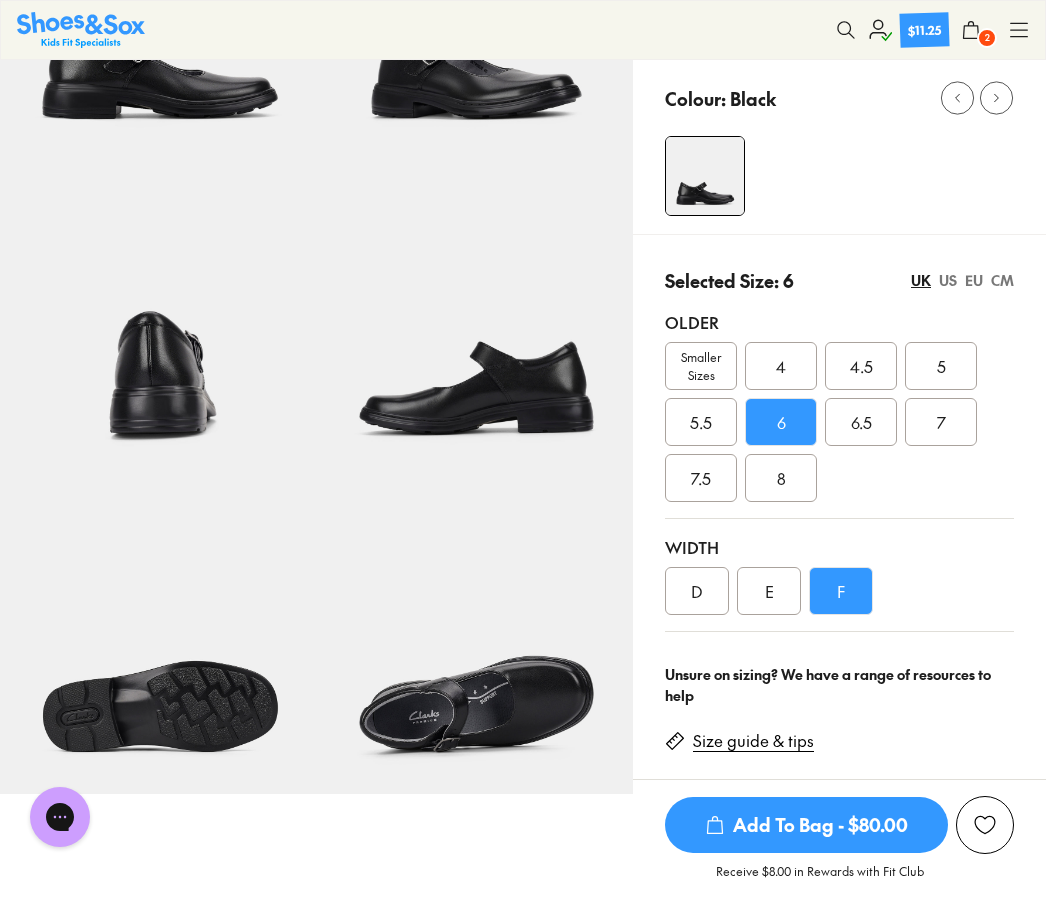 click on "EU" at bounding box center [974, 280] 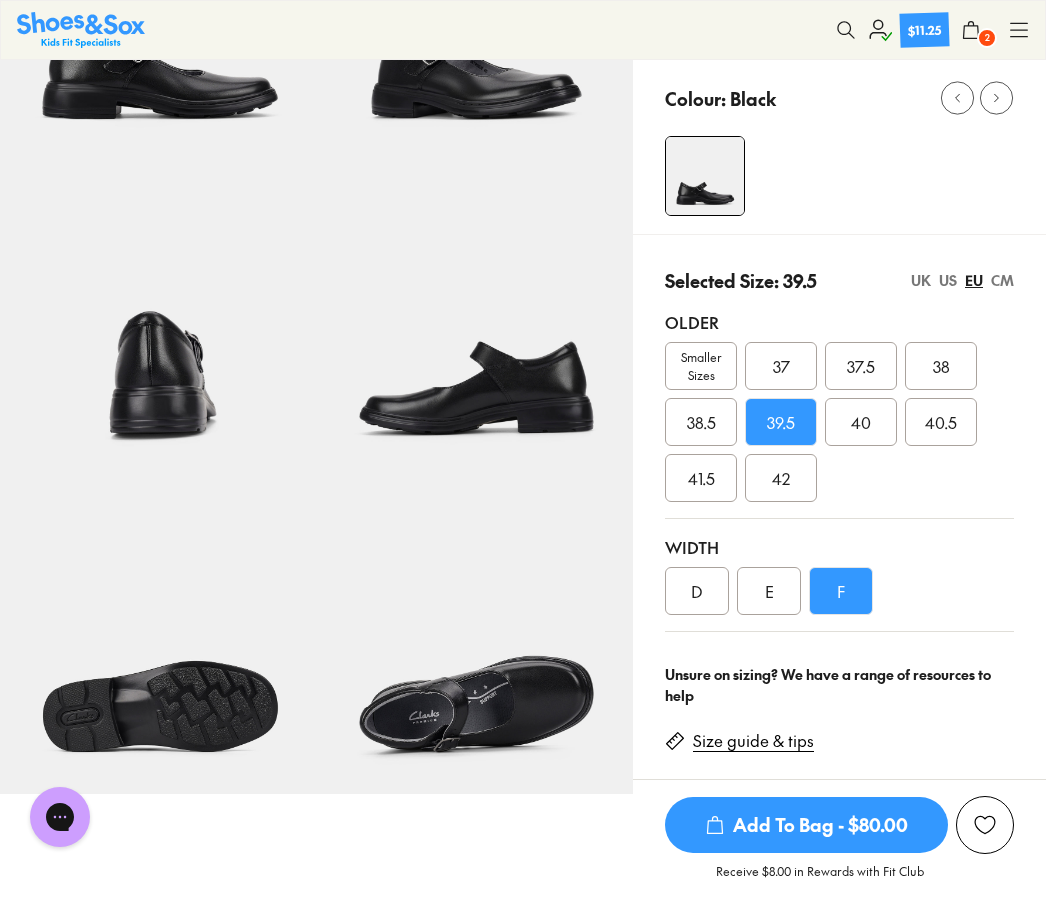 click on "UK" at bounding box center [921, 280] 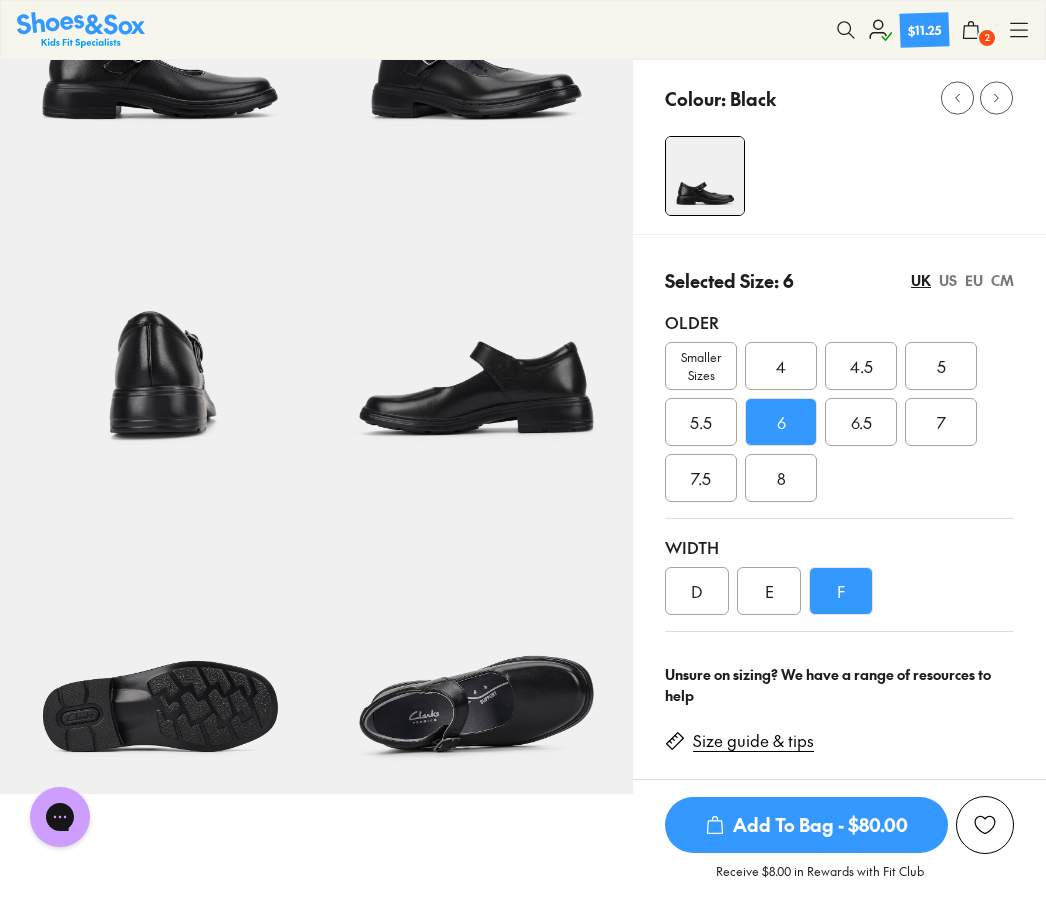 click on "EU" at bounding box center [974, 280] 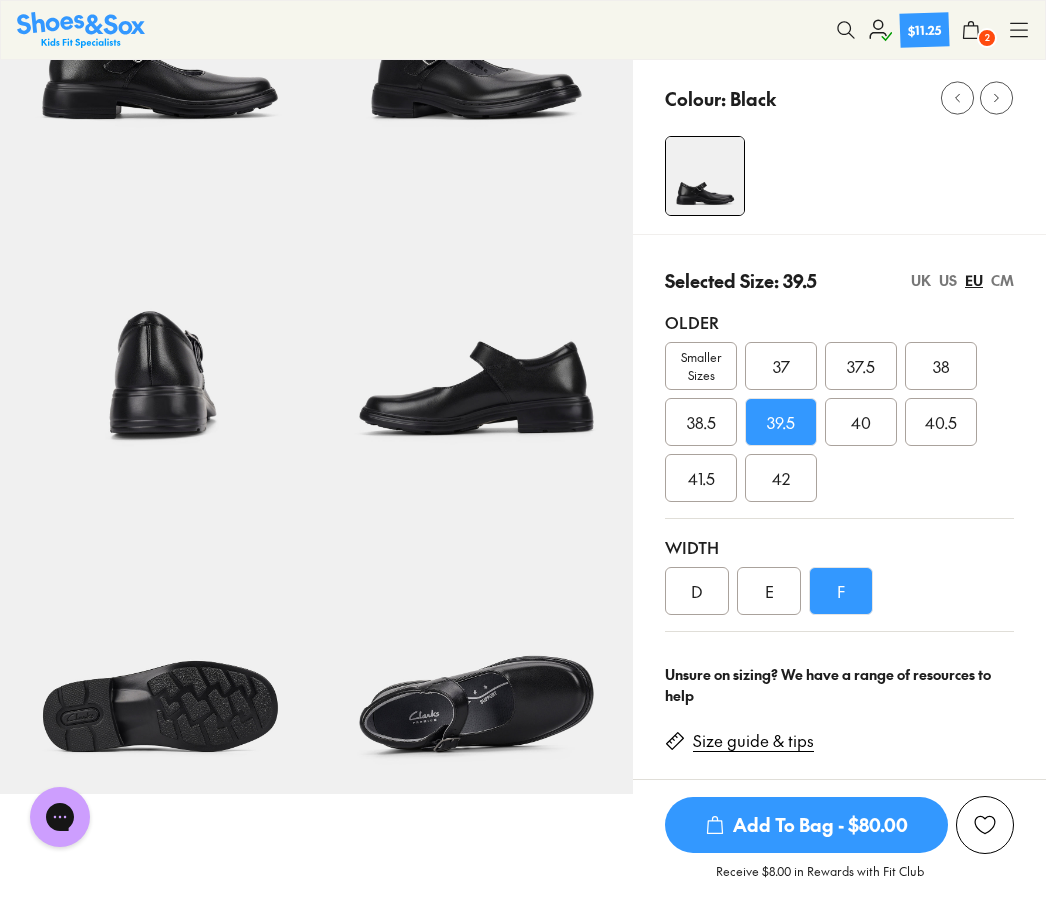 click on "UK" at bounding box center (921, 280) 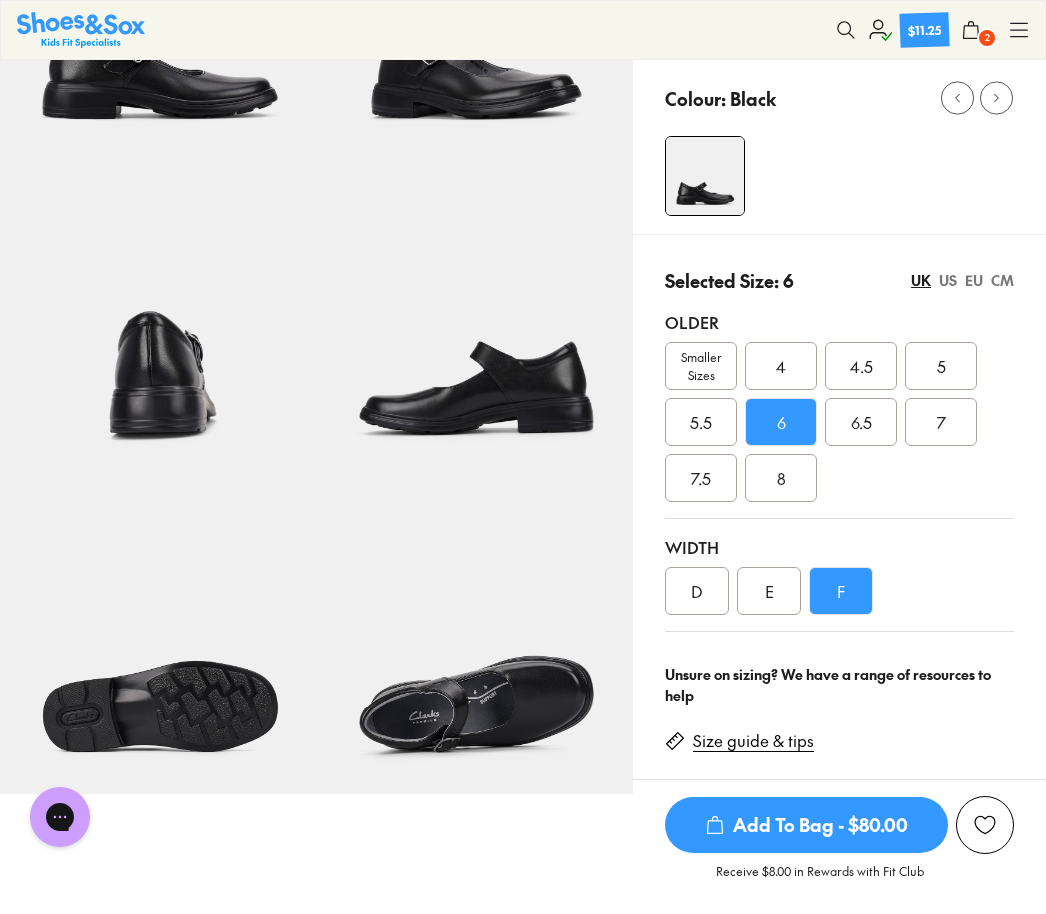 click on "EU" at bounding box center [974, 280] 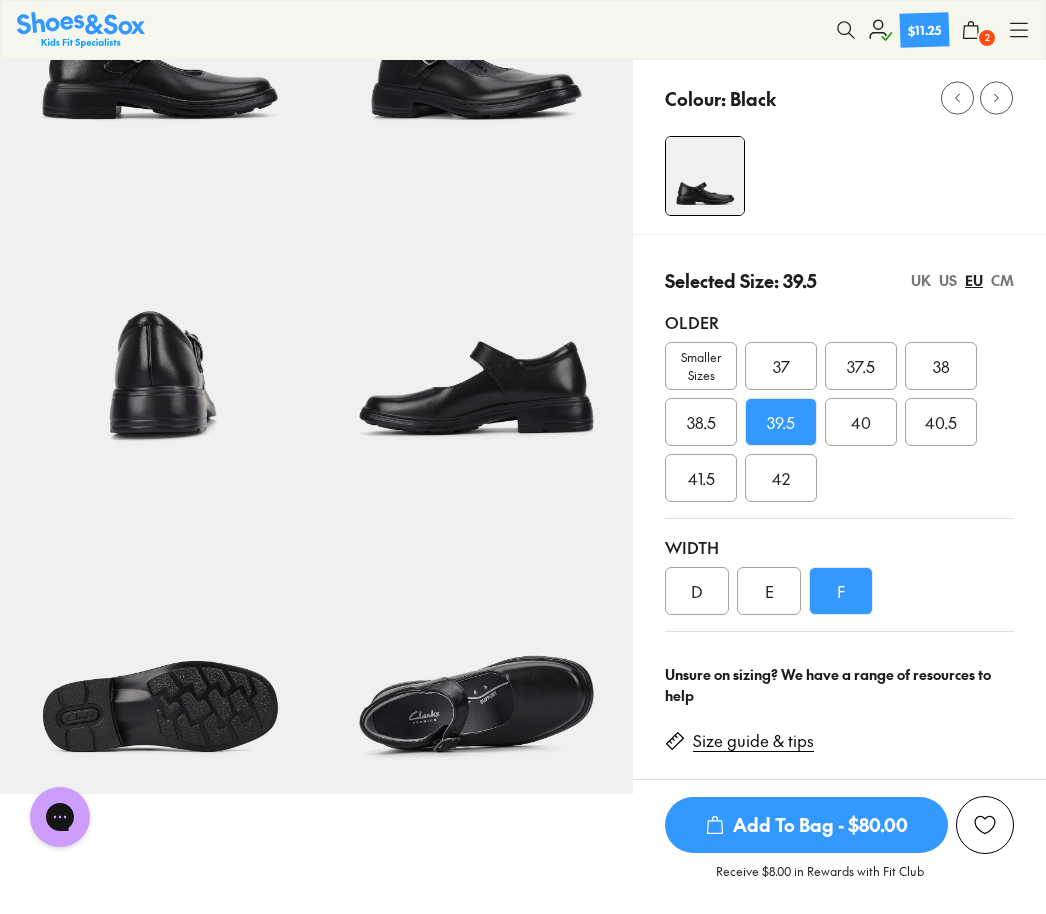 click on "UK" at bounding box center [921, 280] 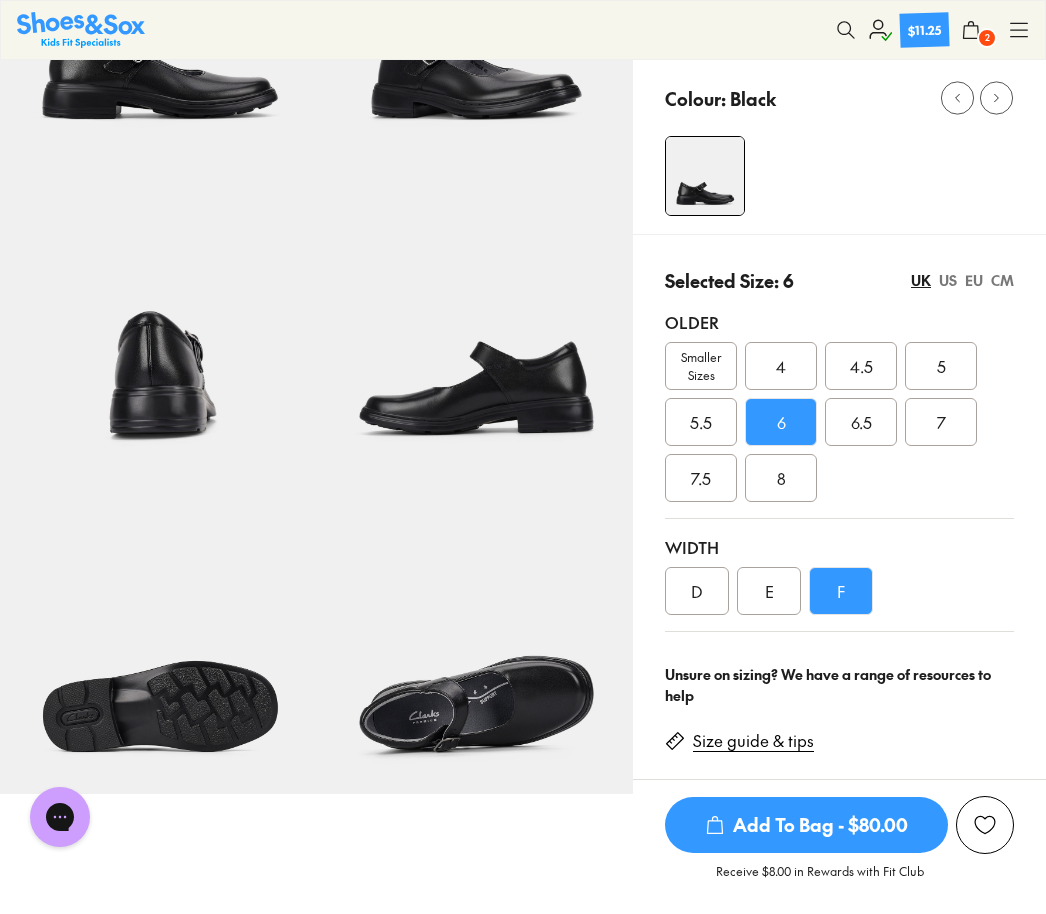 click on "EU" at bounding box center [974, 280] 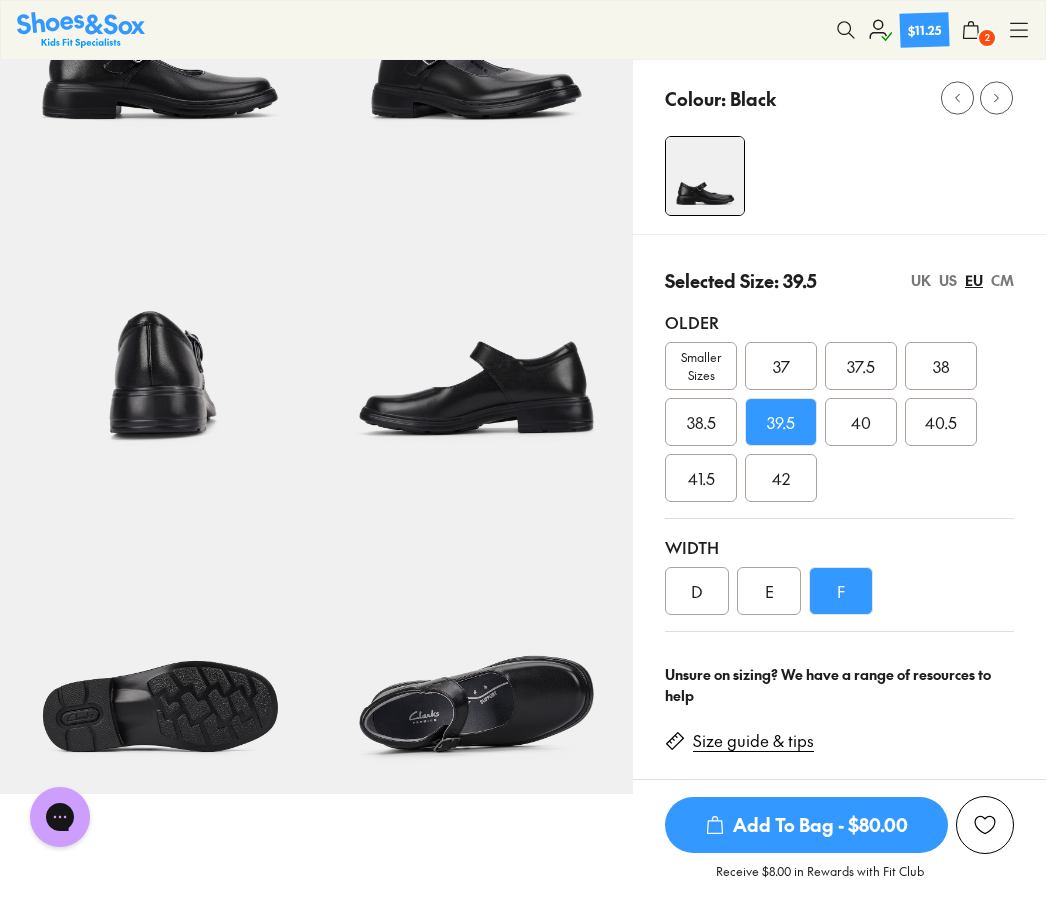 click on "CM" at bounding box center (1002, 280) 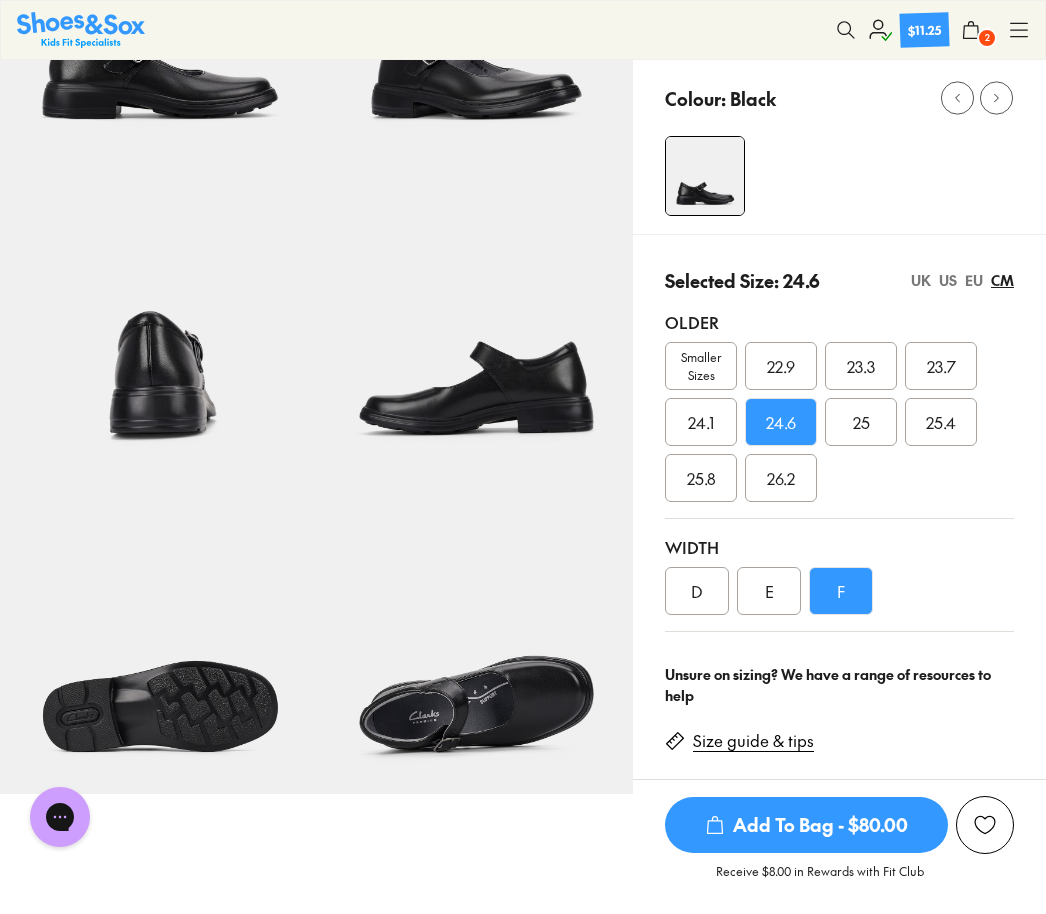 click on "UK" at bounding box center (921, 280) 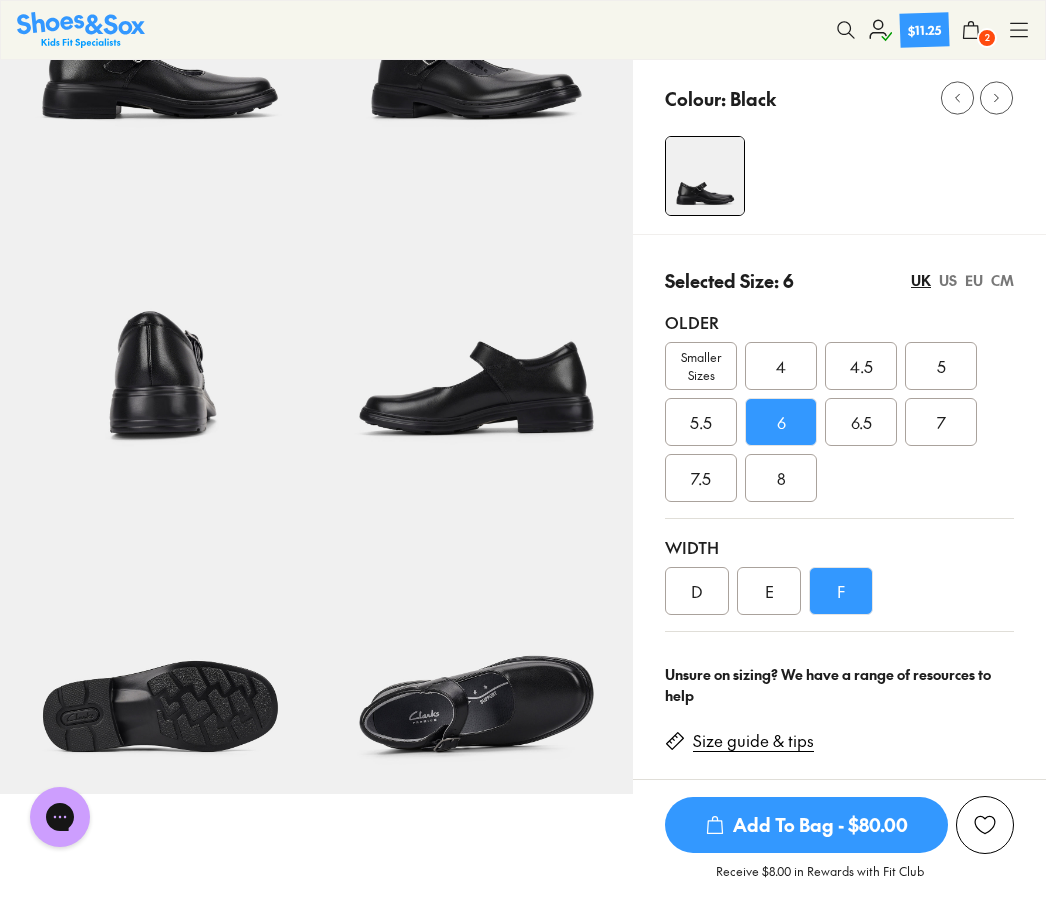 click on "5" at bounding box center [941, 366] 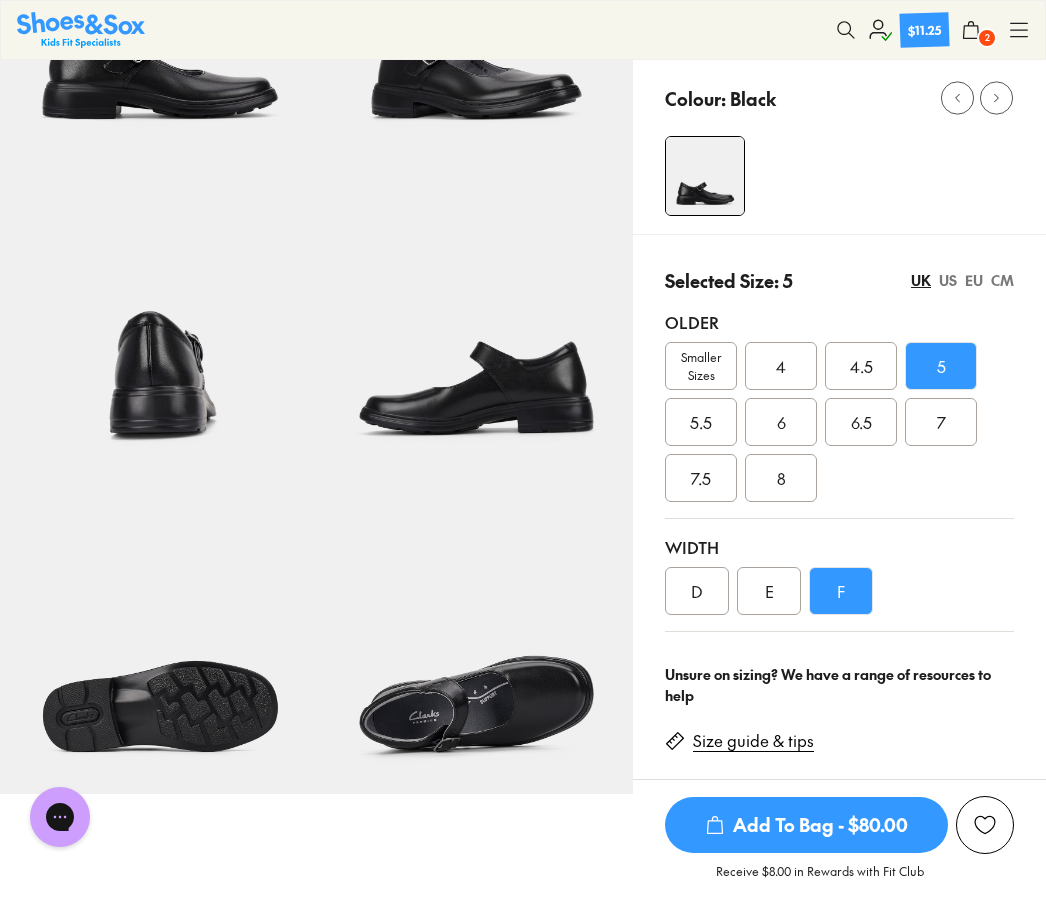 click on "UK" at bounding box center [921, 280] 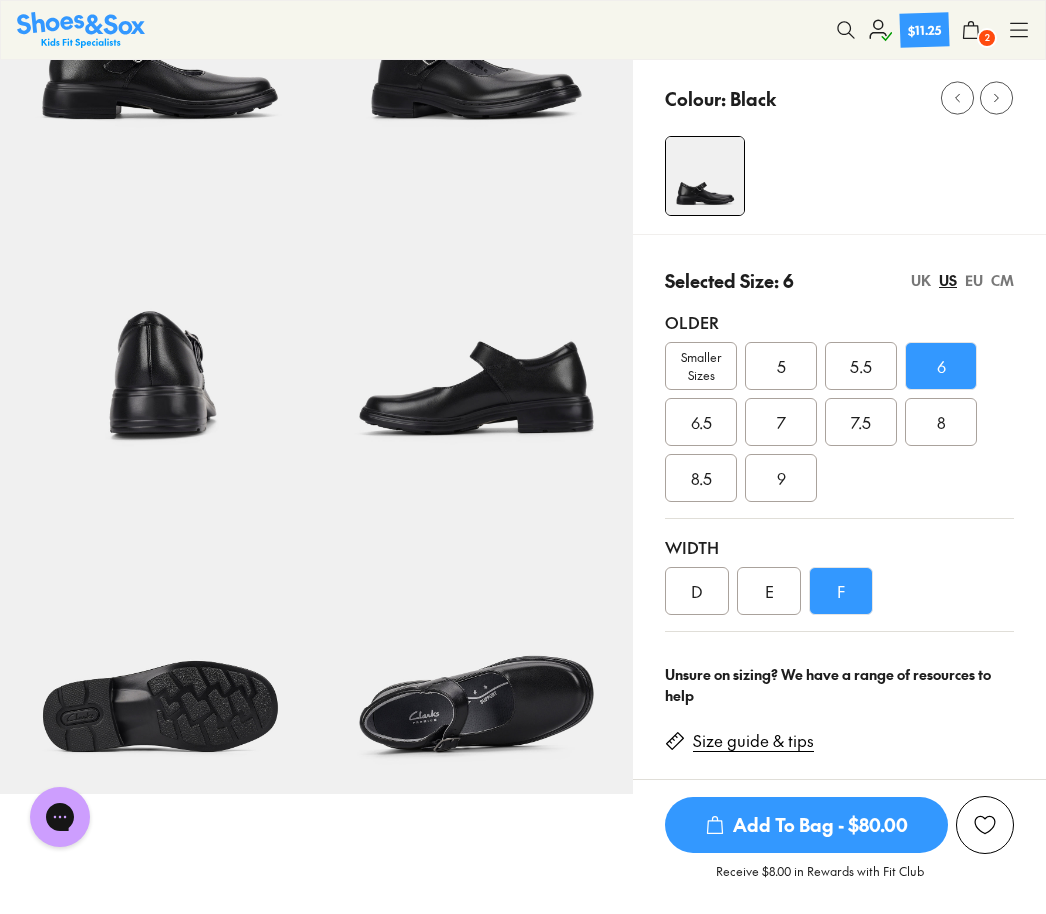 click on "UK" at bounding box center [921, 280] 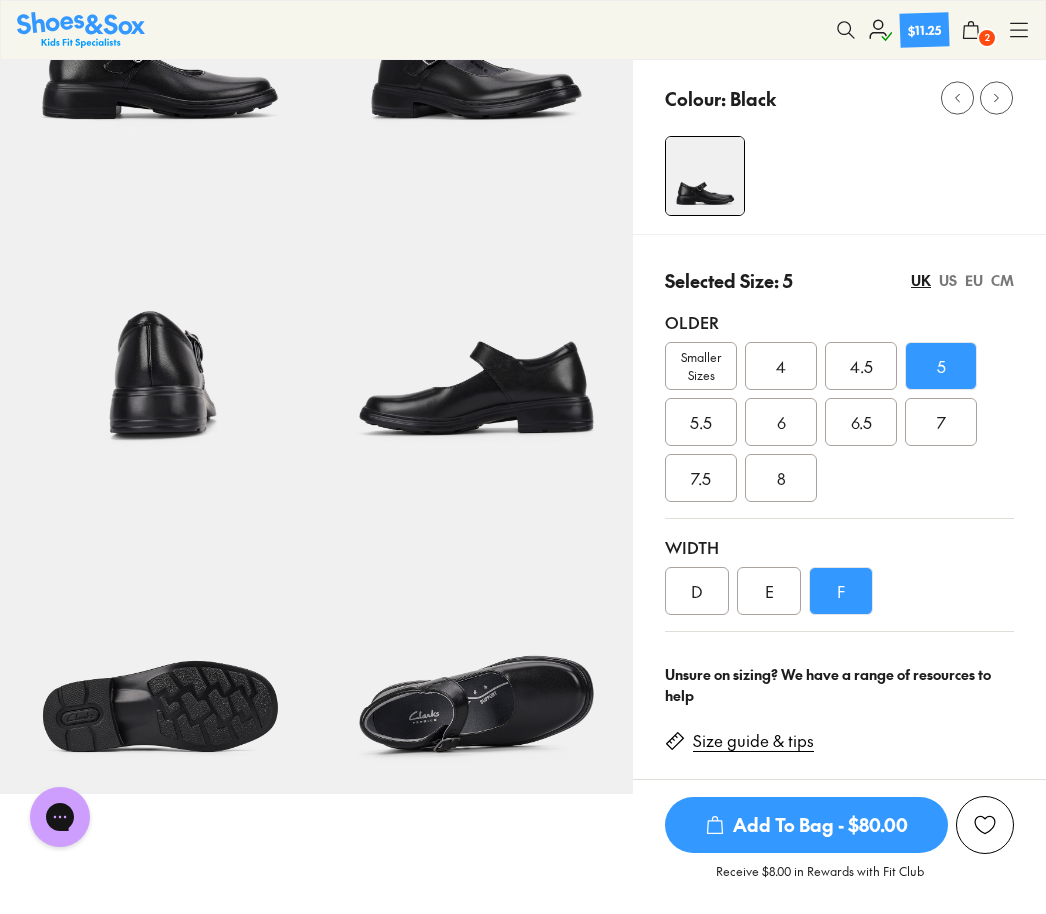 click on "UK" at bounding box center [921, 280] 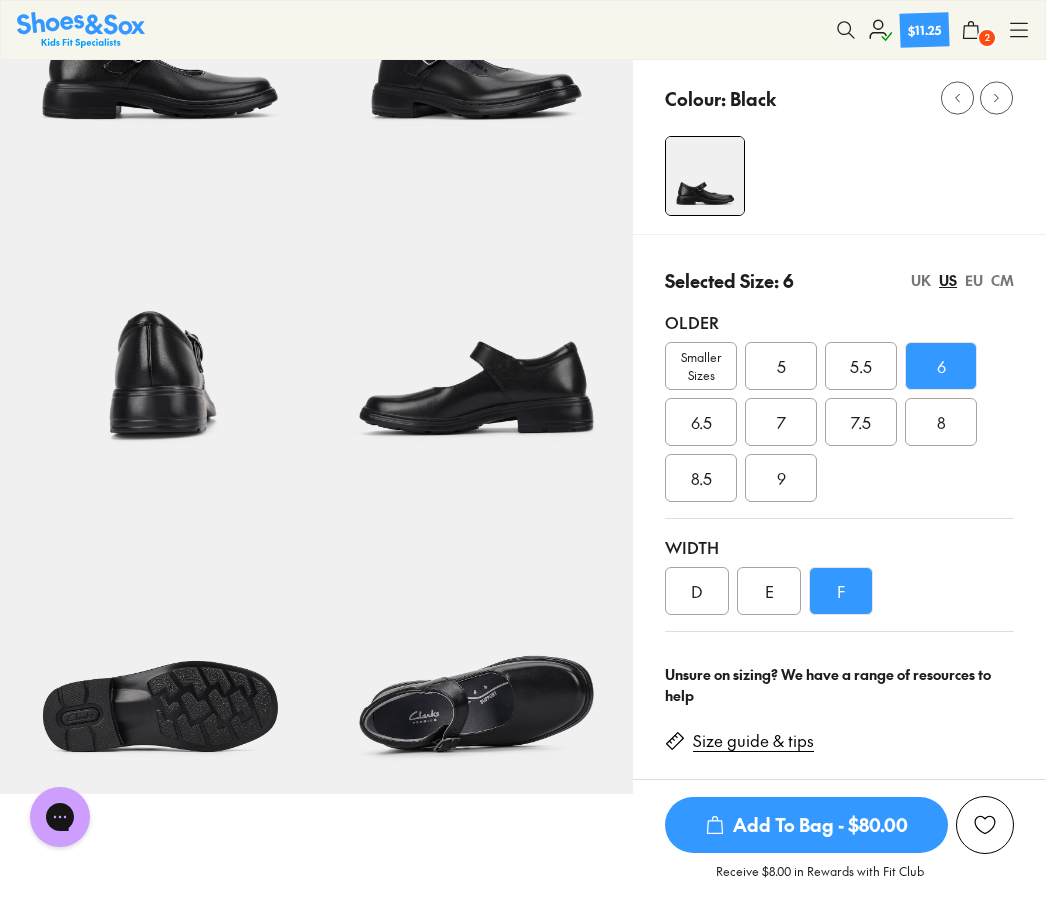 click on "UK" at bounding box center [921, 280] 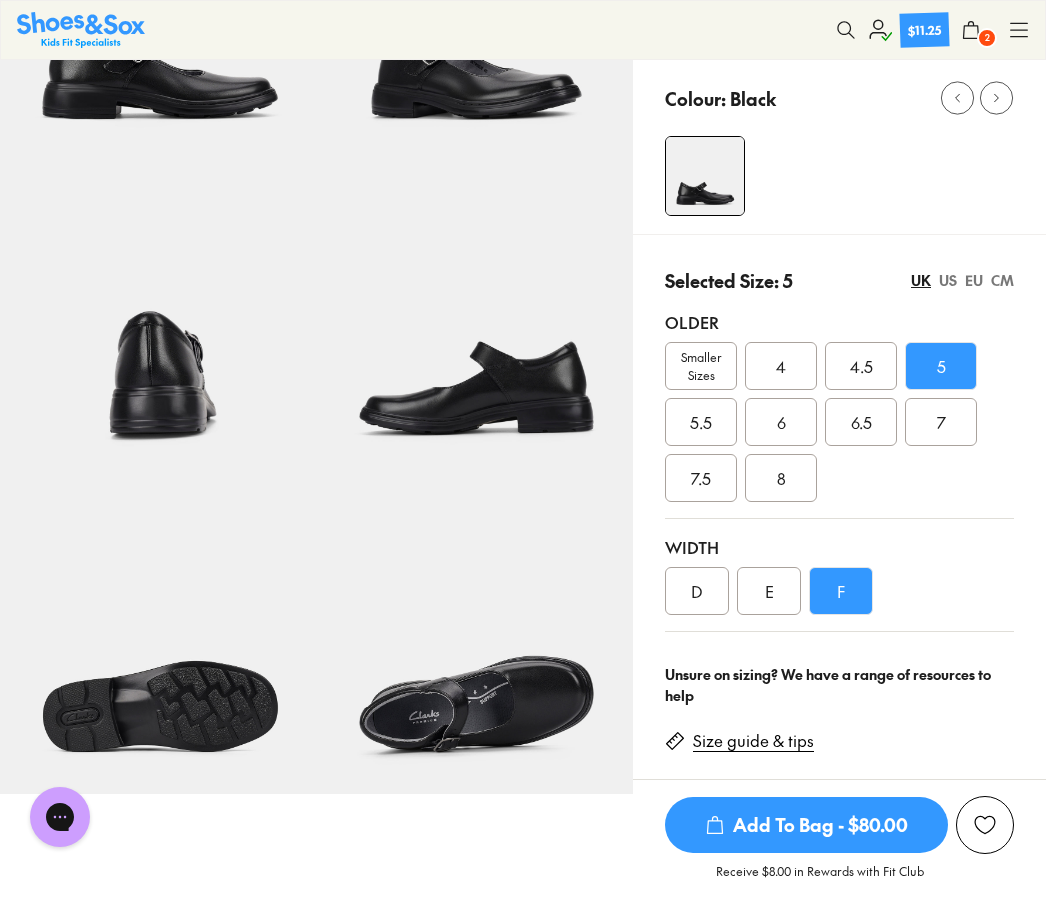 click on "UK" at bounding box center [921, 280] 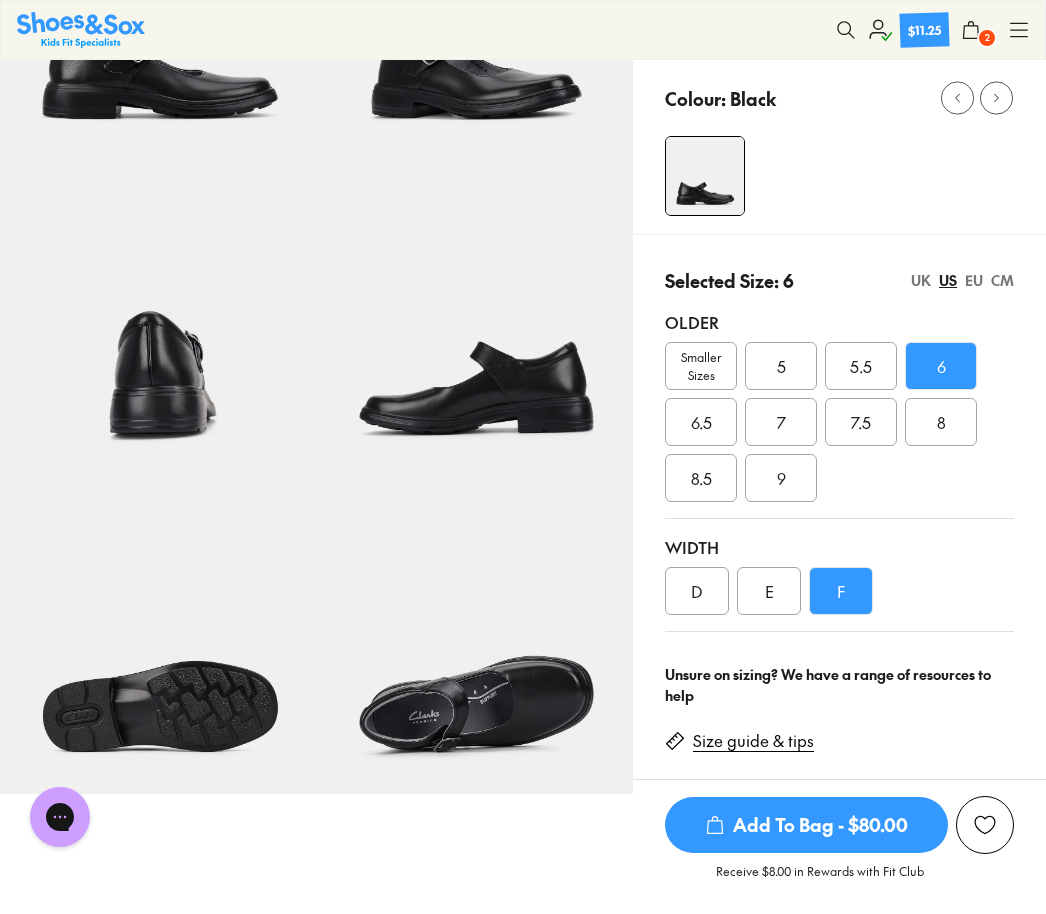click on "UK" at bounding box center [921, 280] 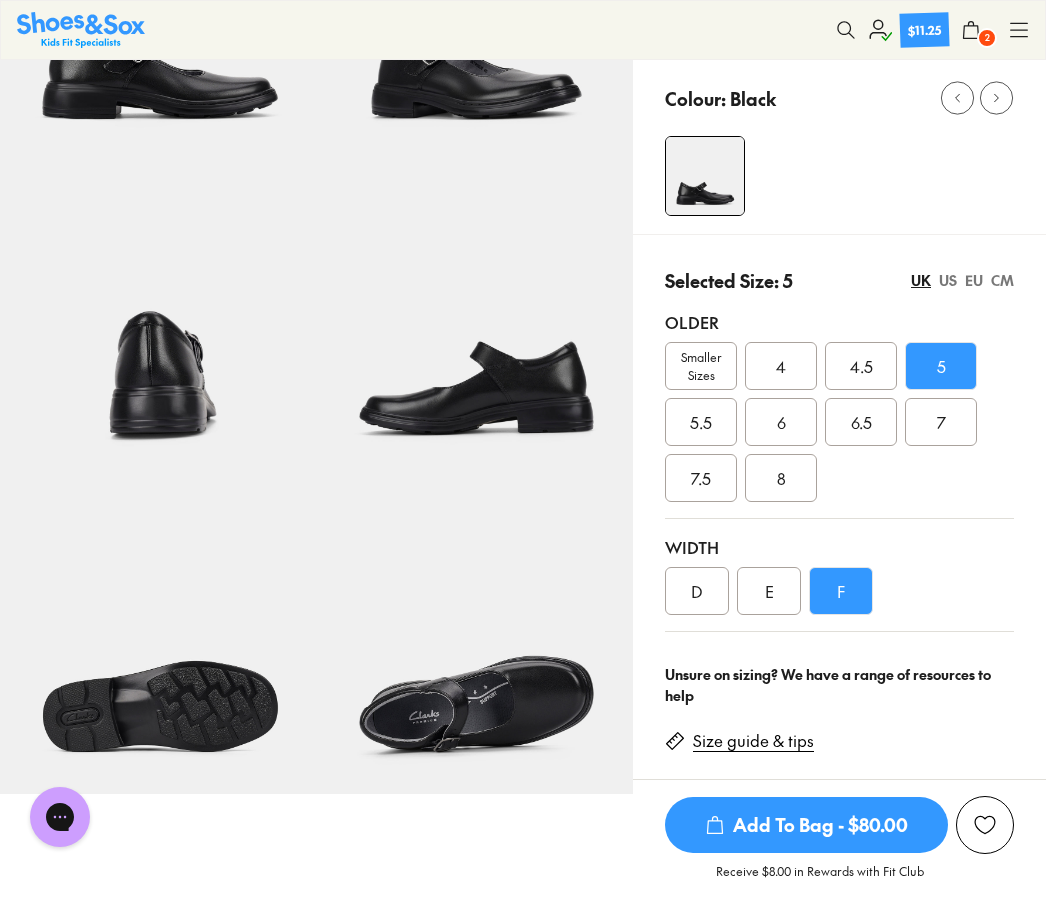 click on "UK" at bounding box center [921, 280] 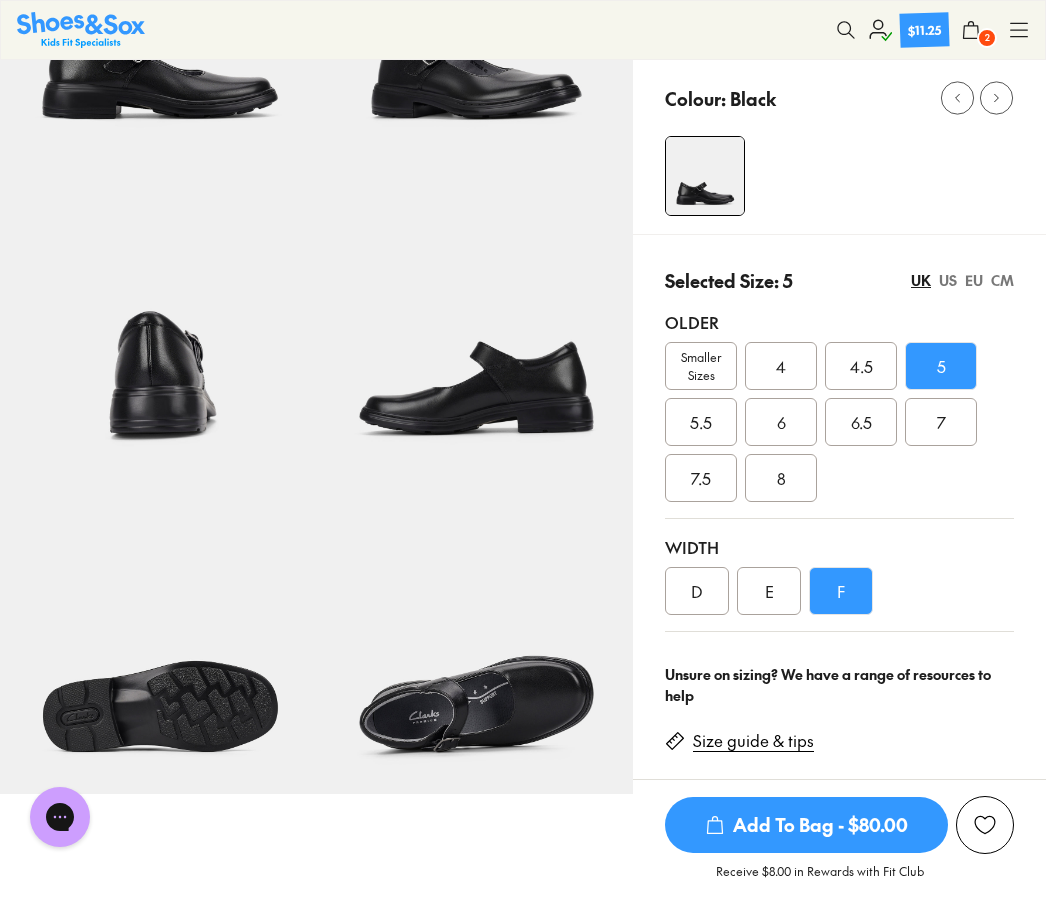 click on "US" at bounding box center [948, 280] 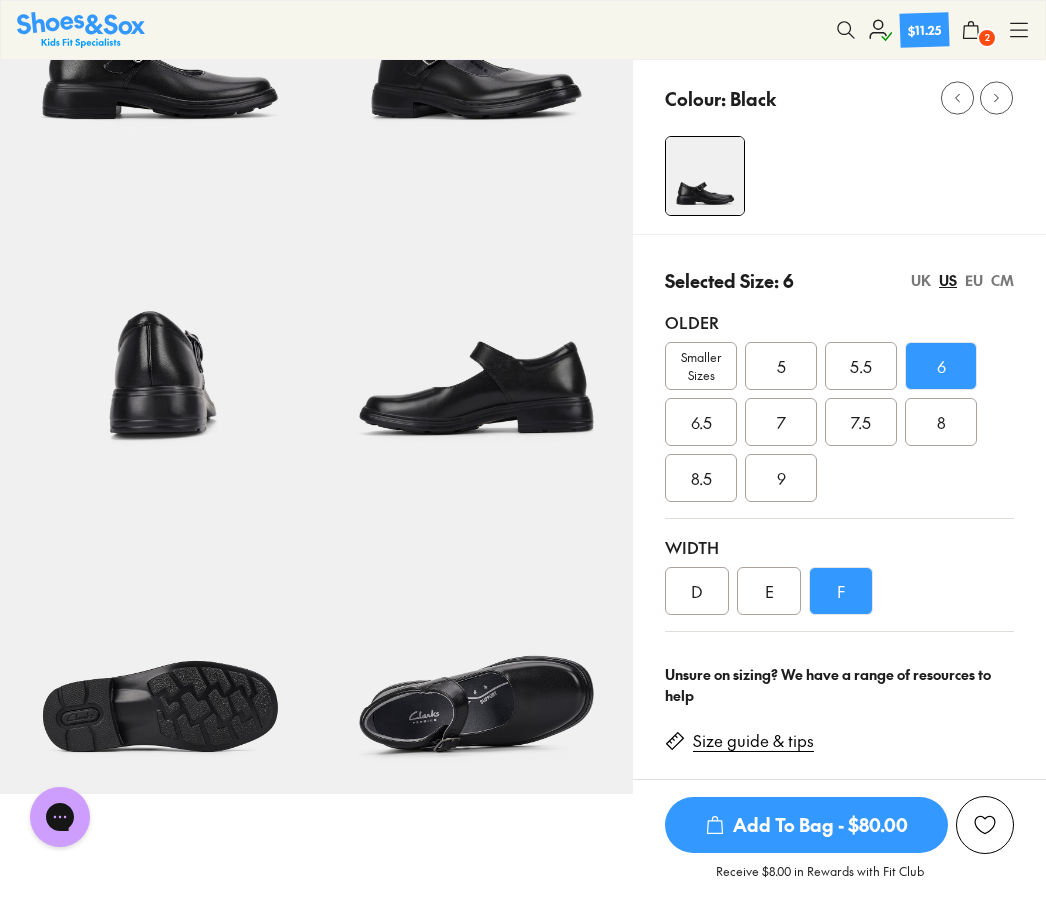 click on "UK" at bounding box center [921, 280] 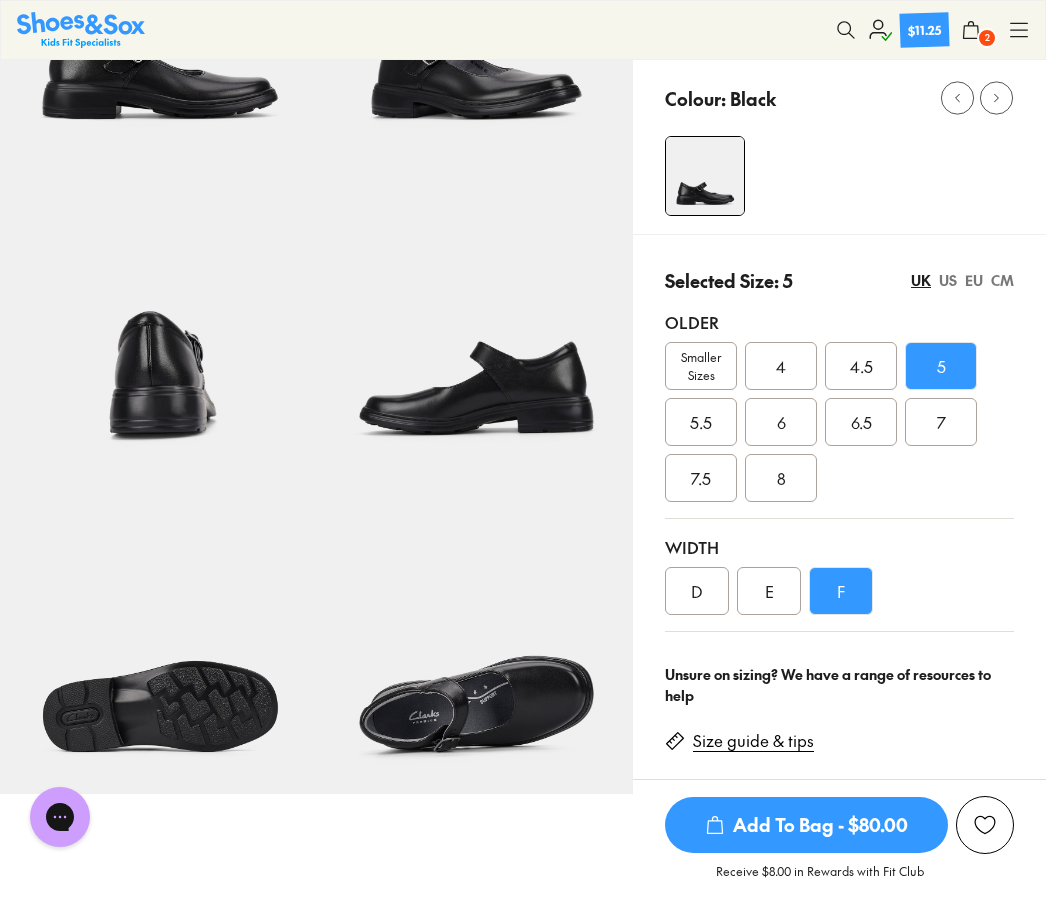 click on "US" at bounding box center [948, 280] 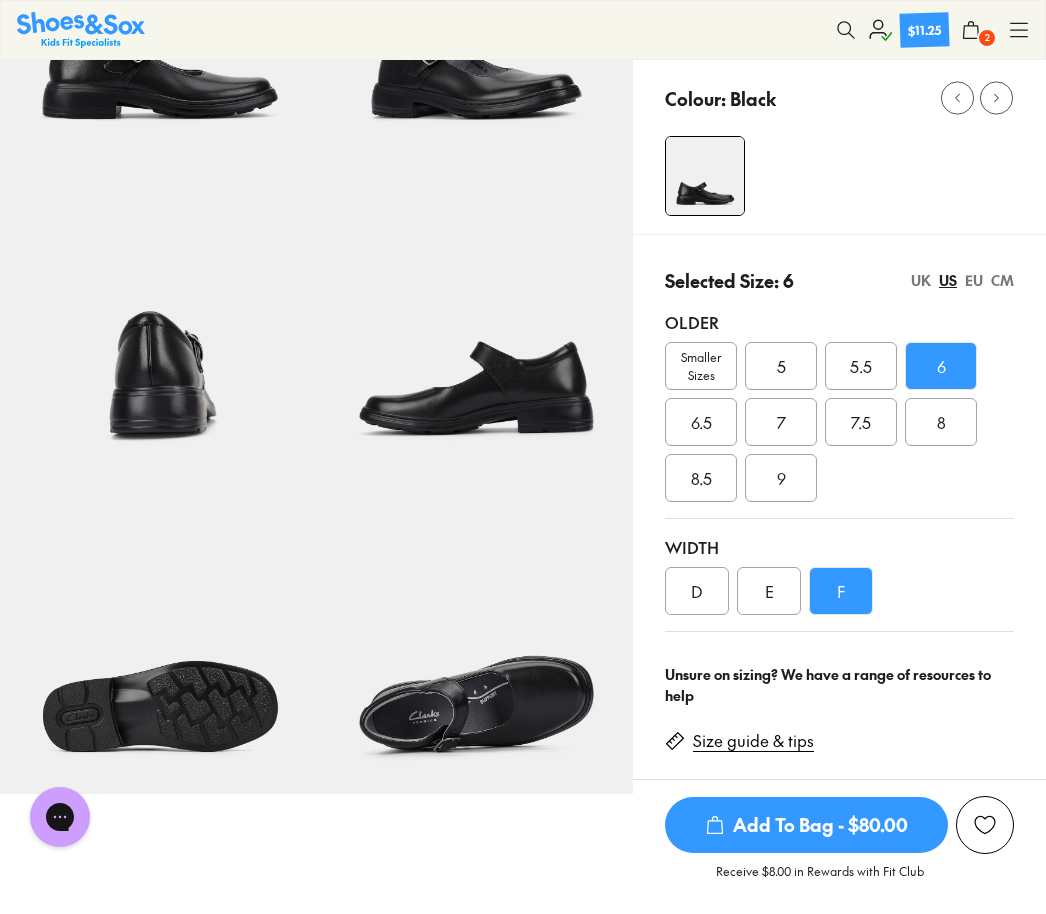 click on "EU" at bounding box center [974, 280] 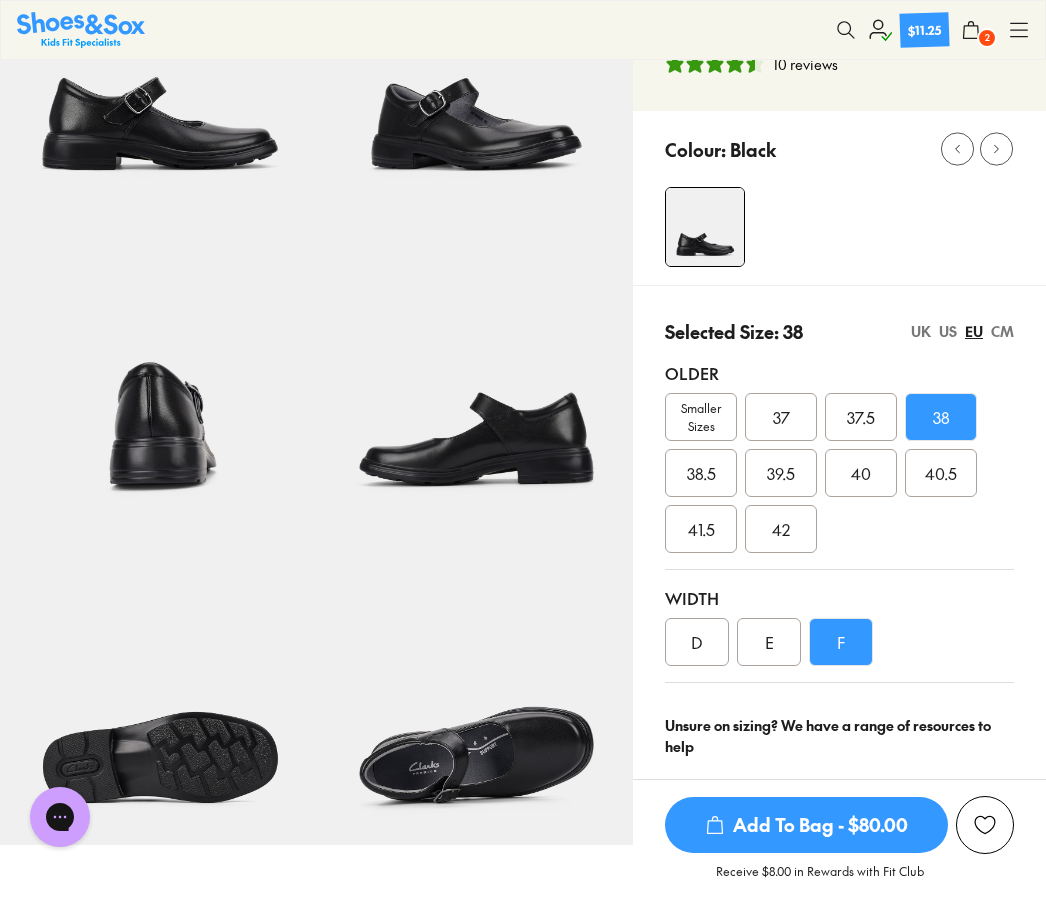 scroll, scrollTop: 136, scrollLeft: 0, axis: vertical 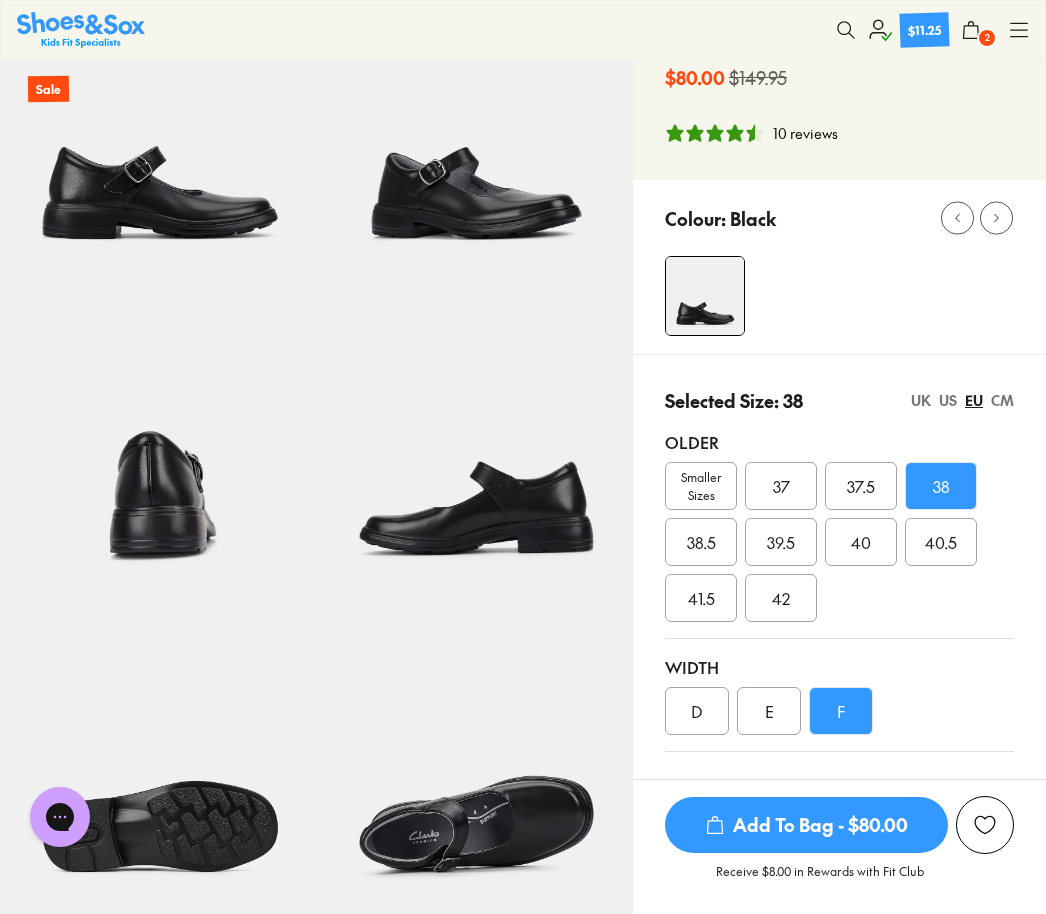 click 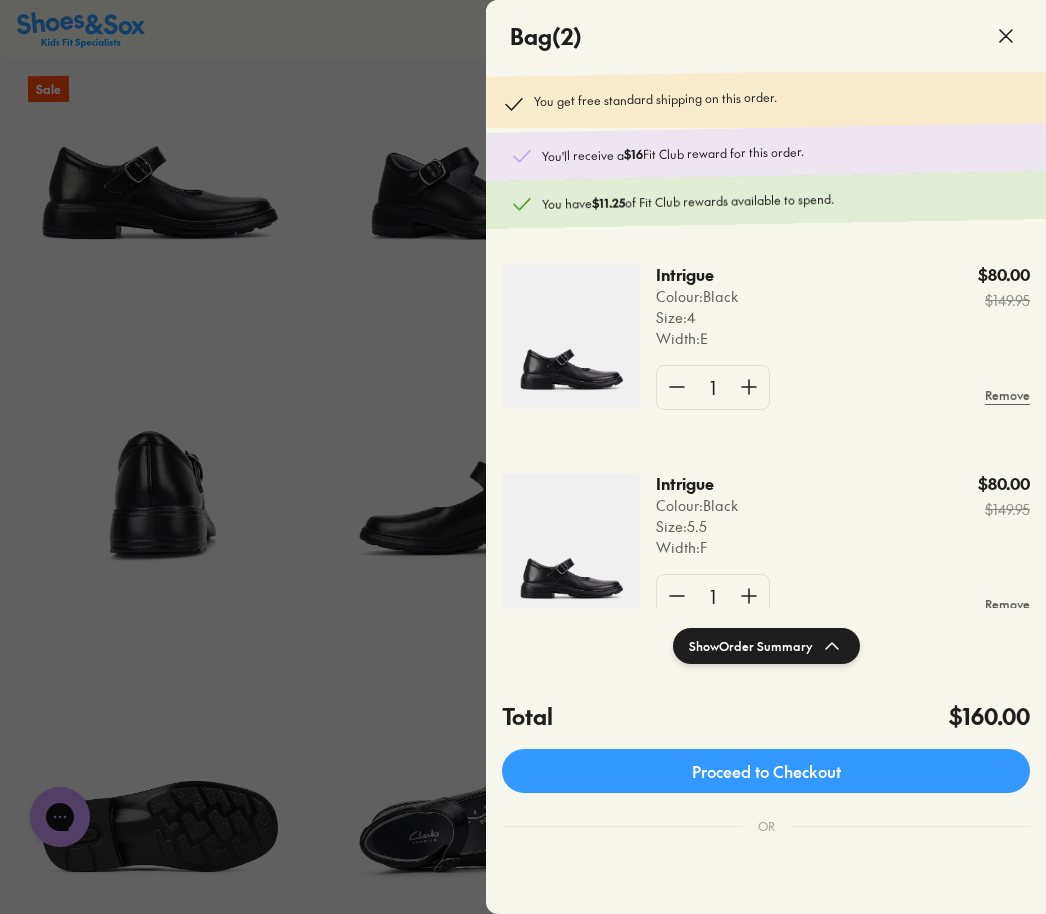 click 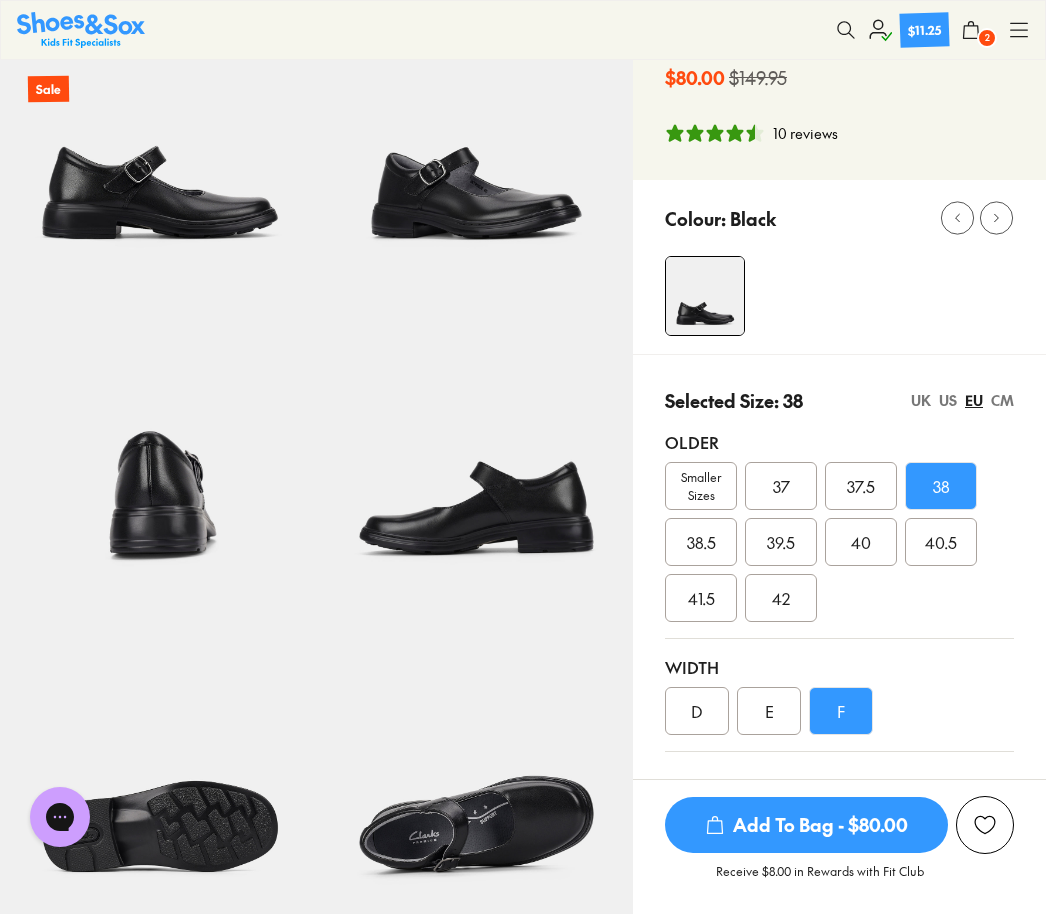 click on "Older Smaller Sizes 37 37.5 38 38.5 39.5 40 40.5 41.5 42" at bounding box center (839, 526) 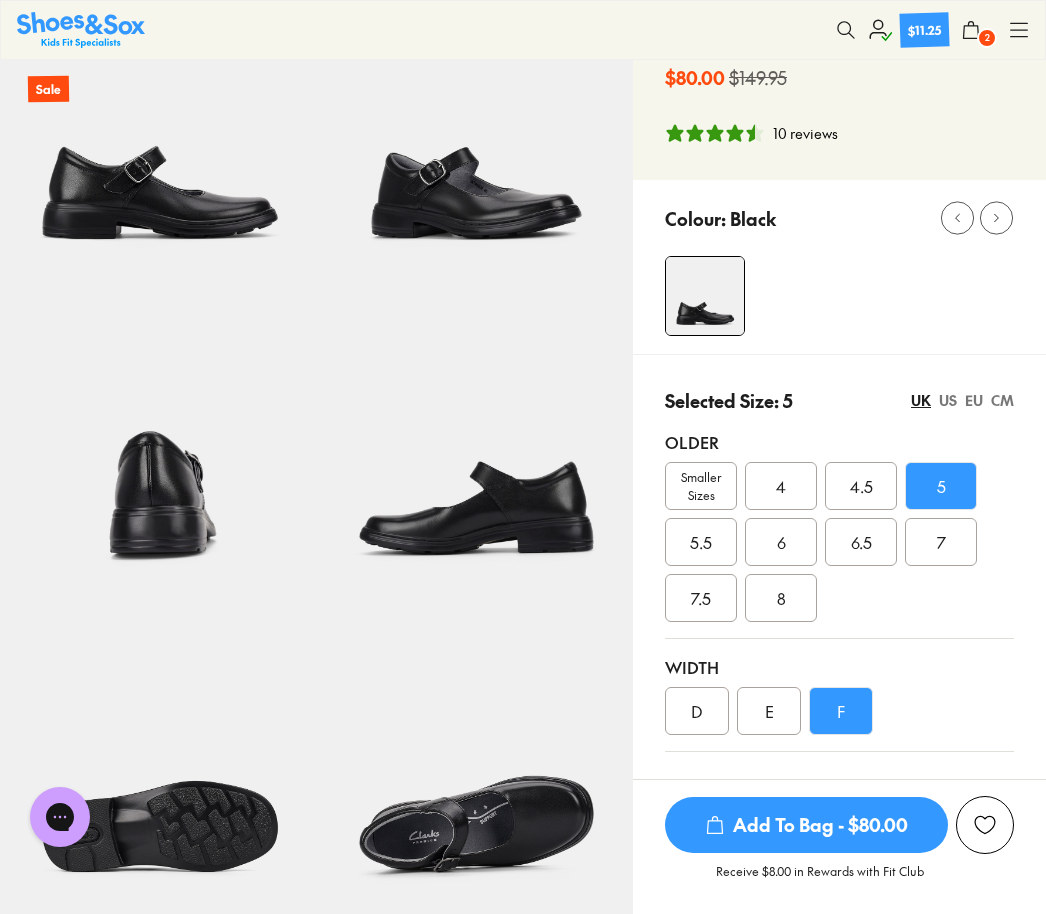 click on "UK" at bounding box center [921, 400] 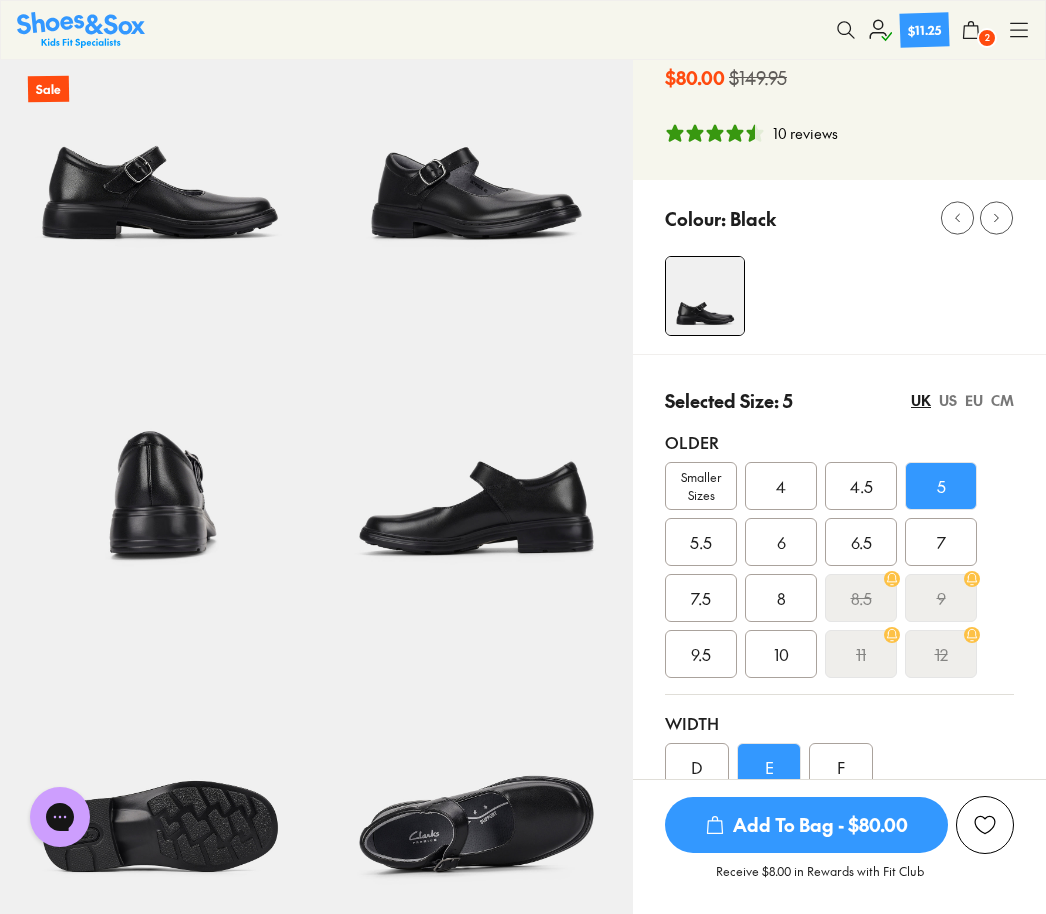 click on "Add To Bag - $80.00" at bounding box center (806, 825) 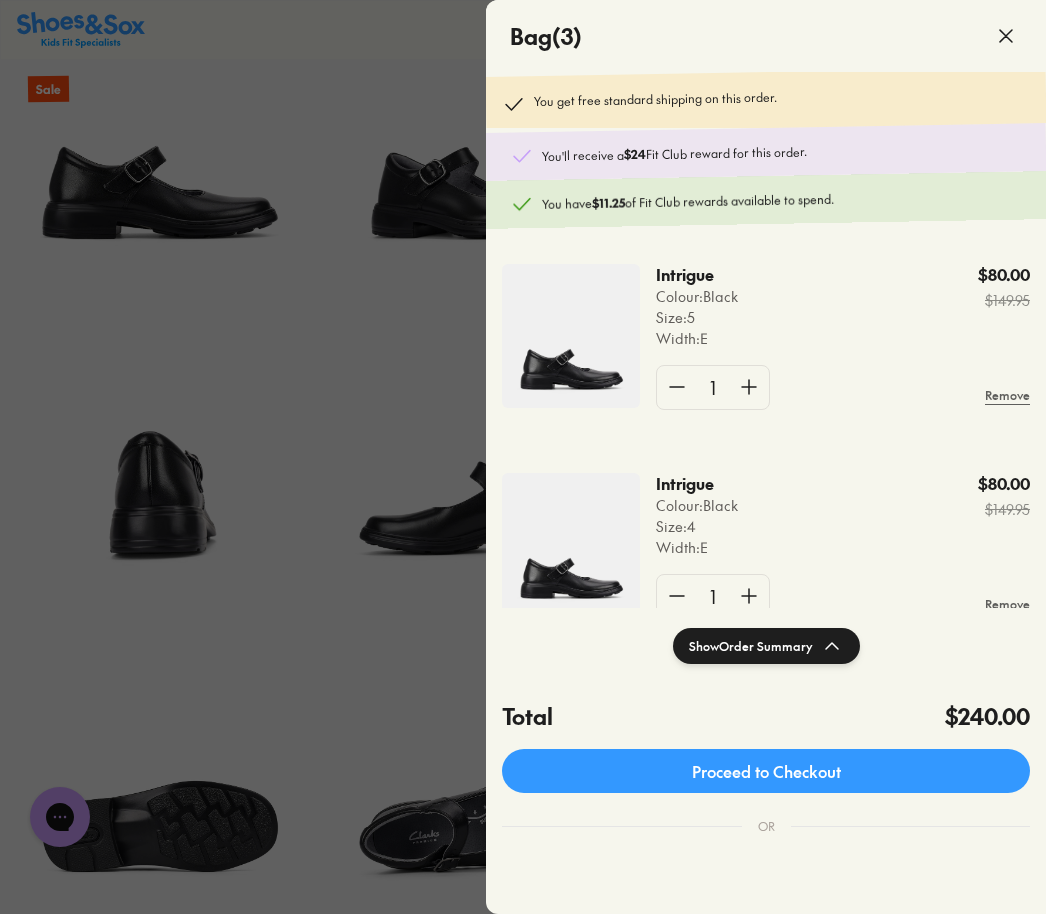 click 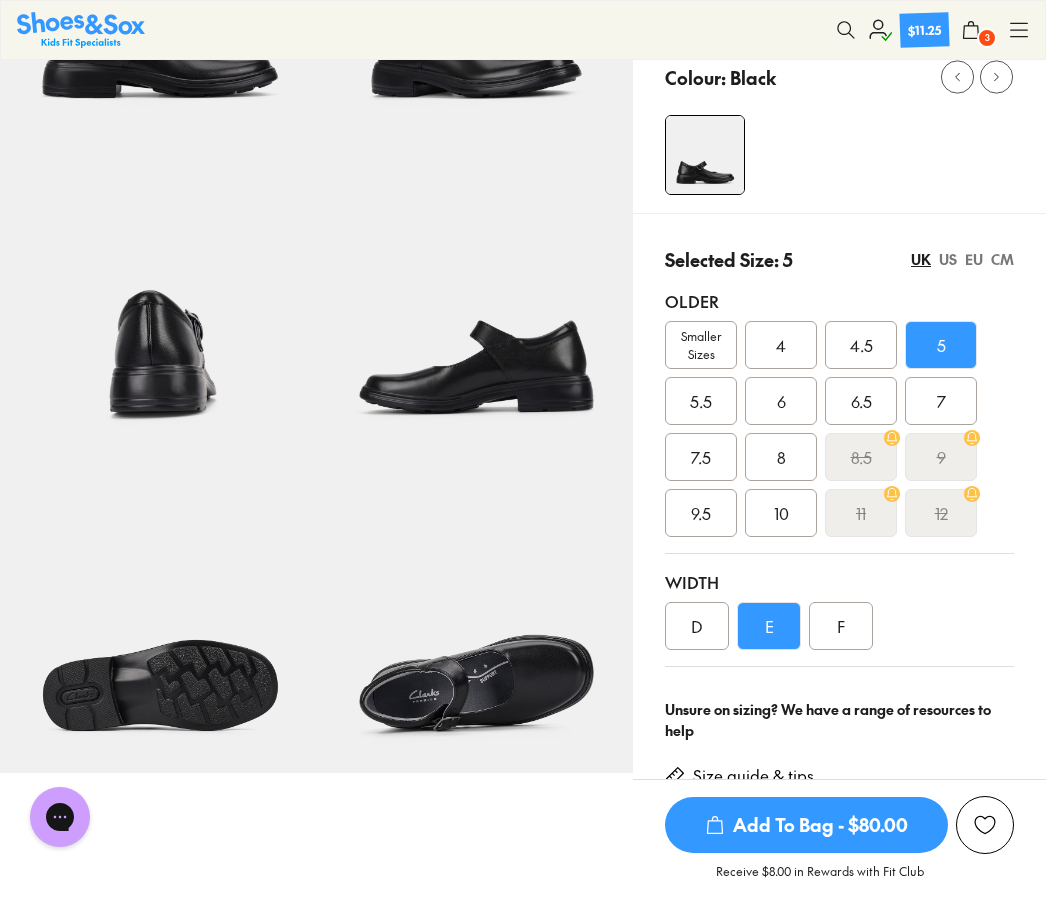 scroll, scrollTop: 278, scrollLeft: 0, axis: vertical 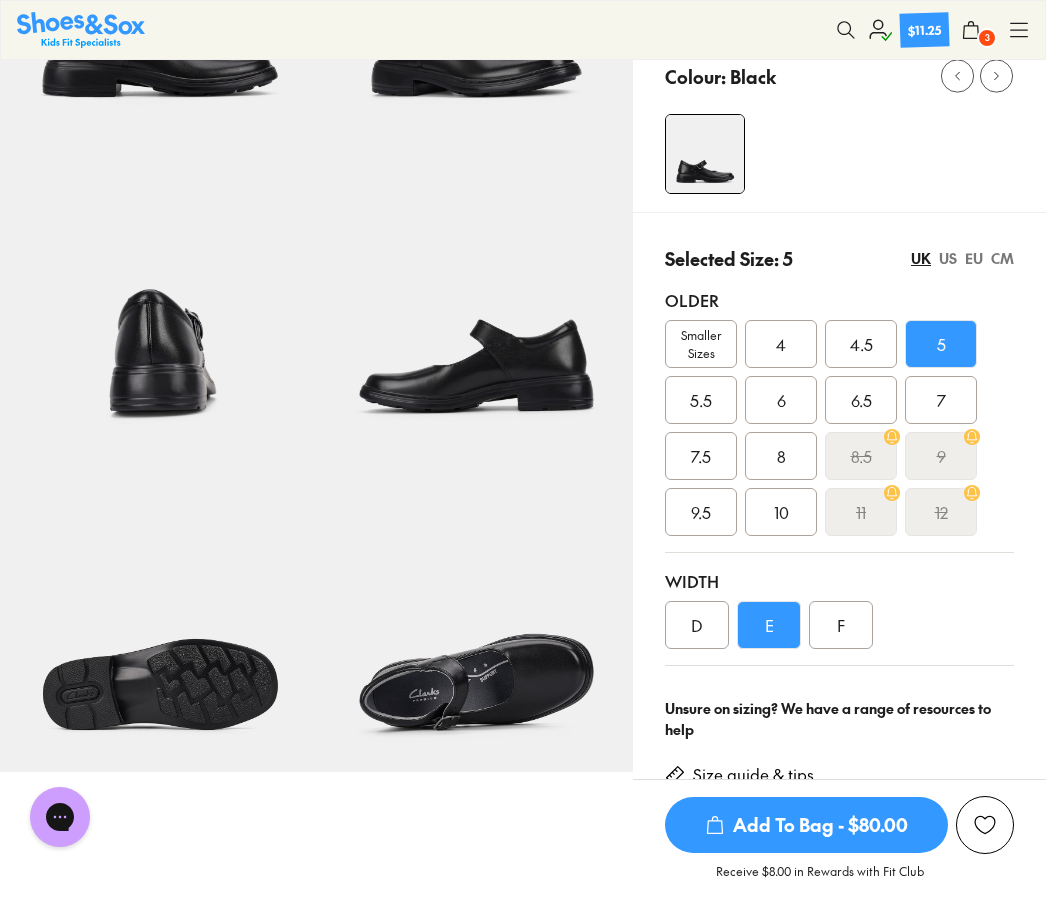 click on "Add To Bag - $80.00" at bounding box center (806, 825) 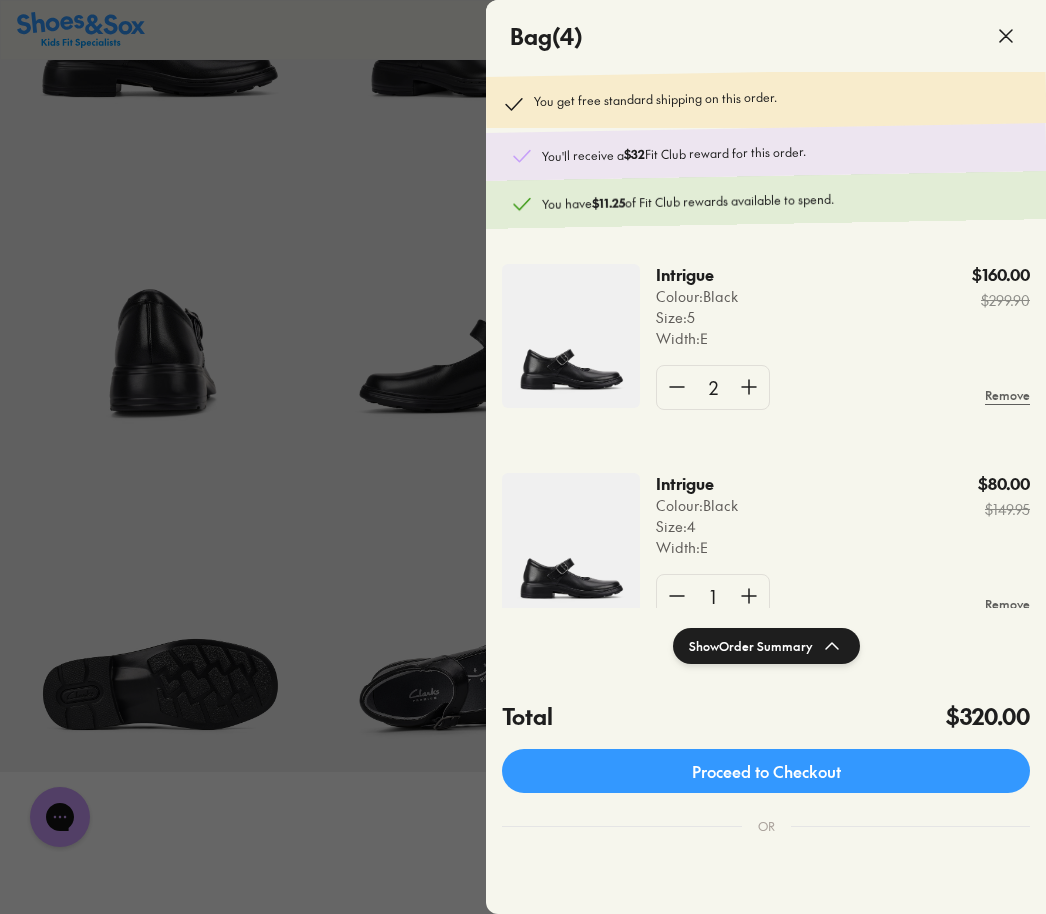 click 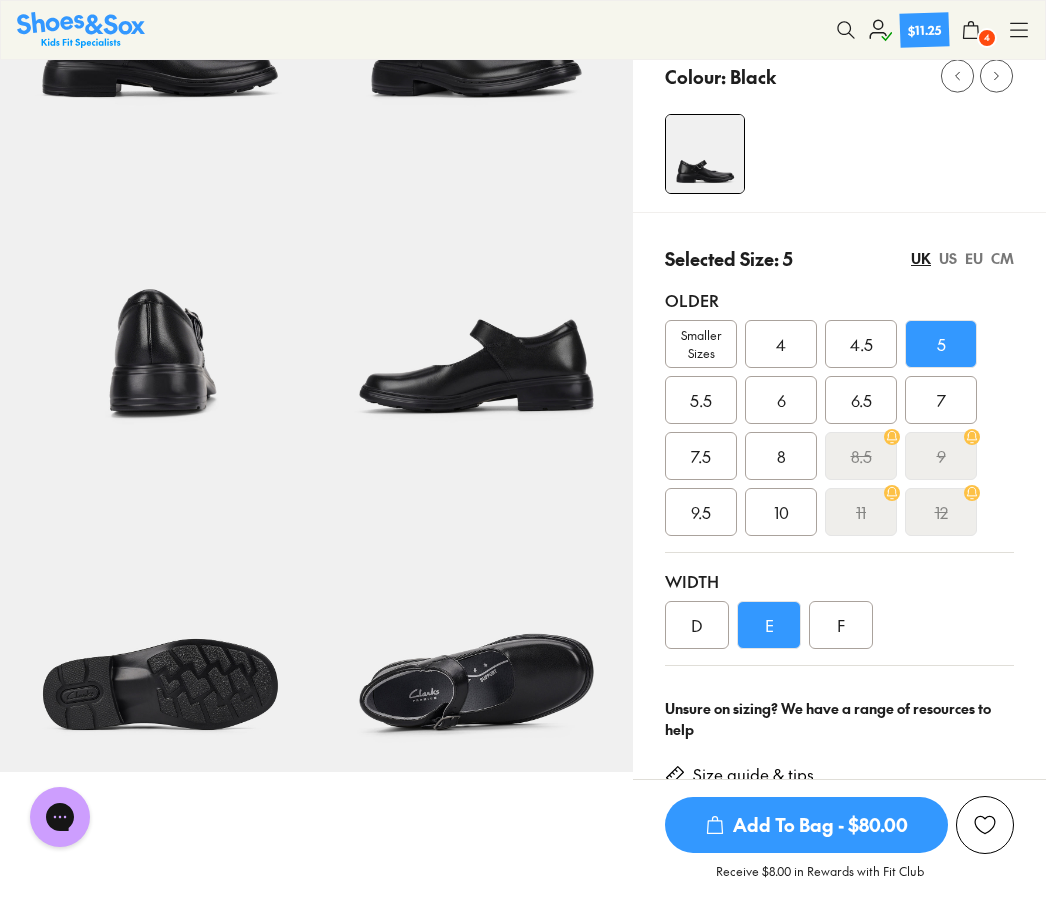 click on "EU" at bounding box center (974, 258) 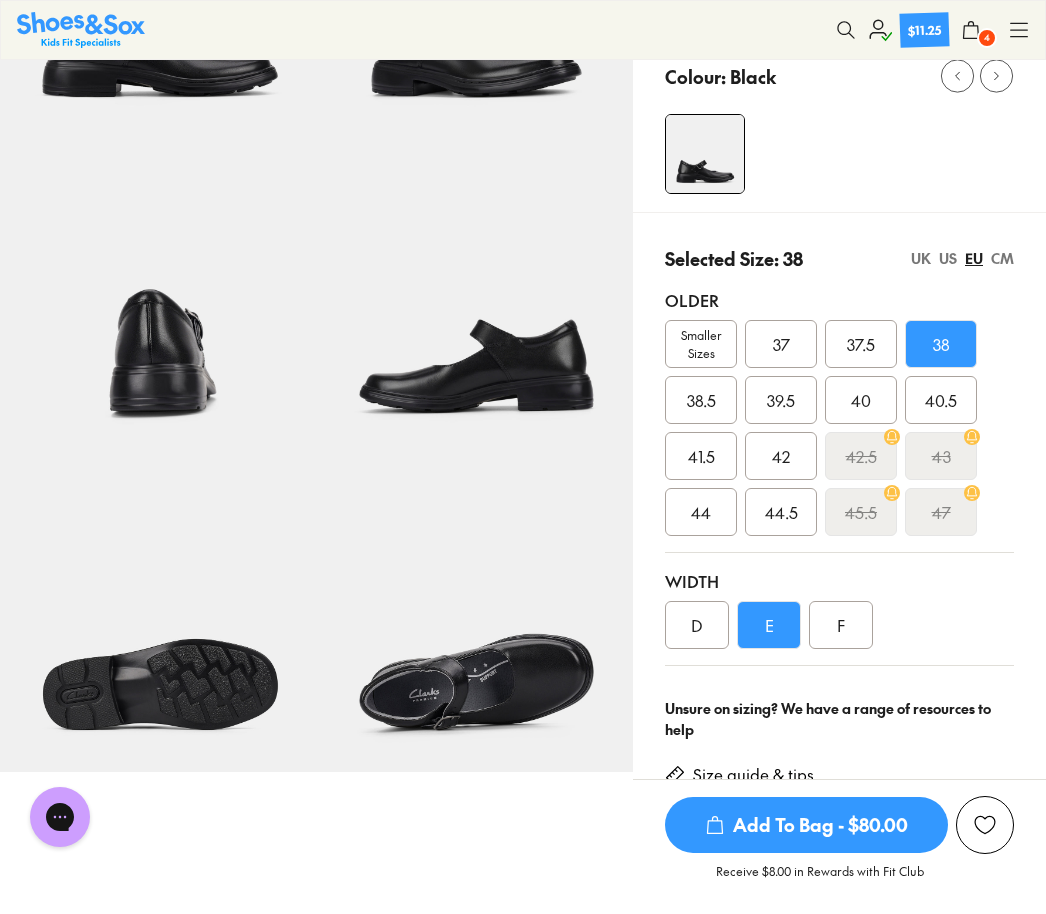 click on "UK" at bounding box center (921, 258) 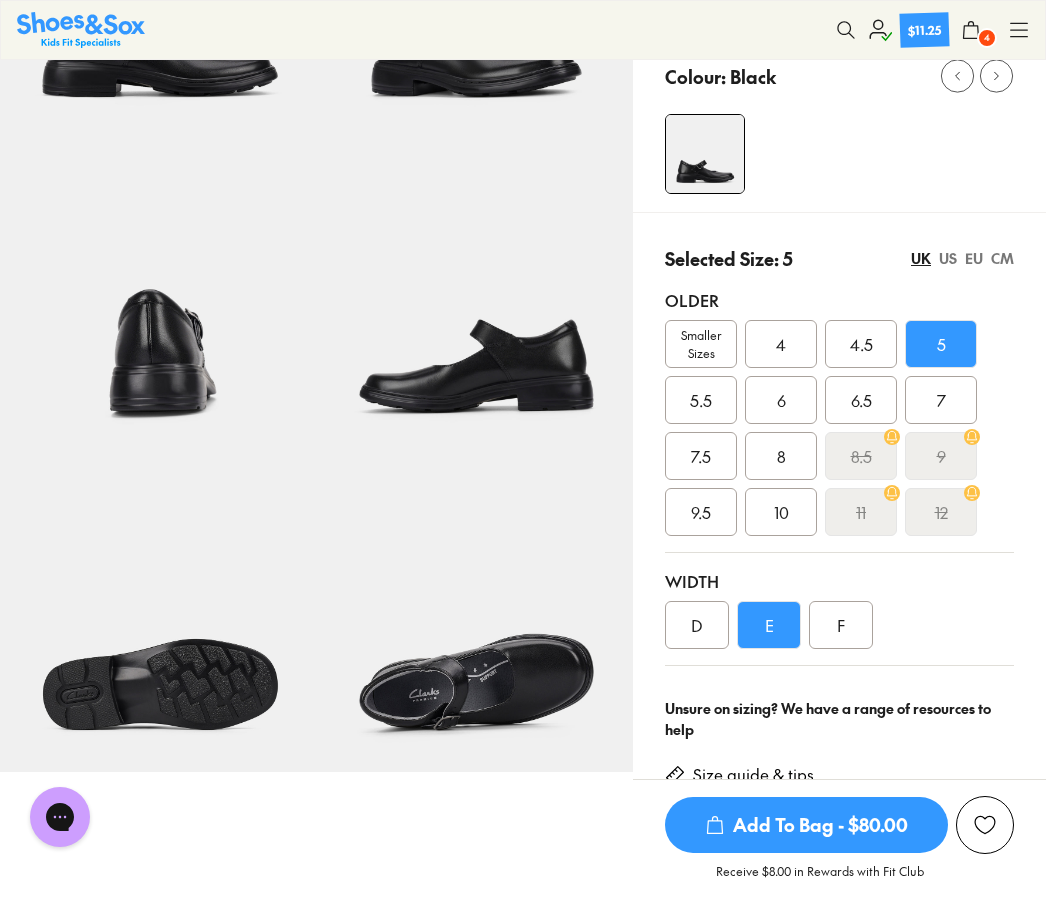 click on "EU" at bounding box center [974, 258] 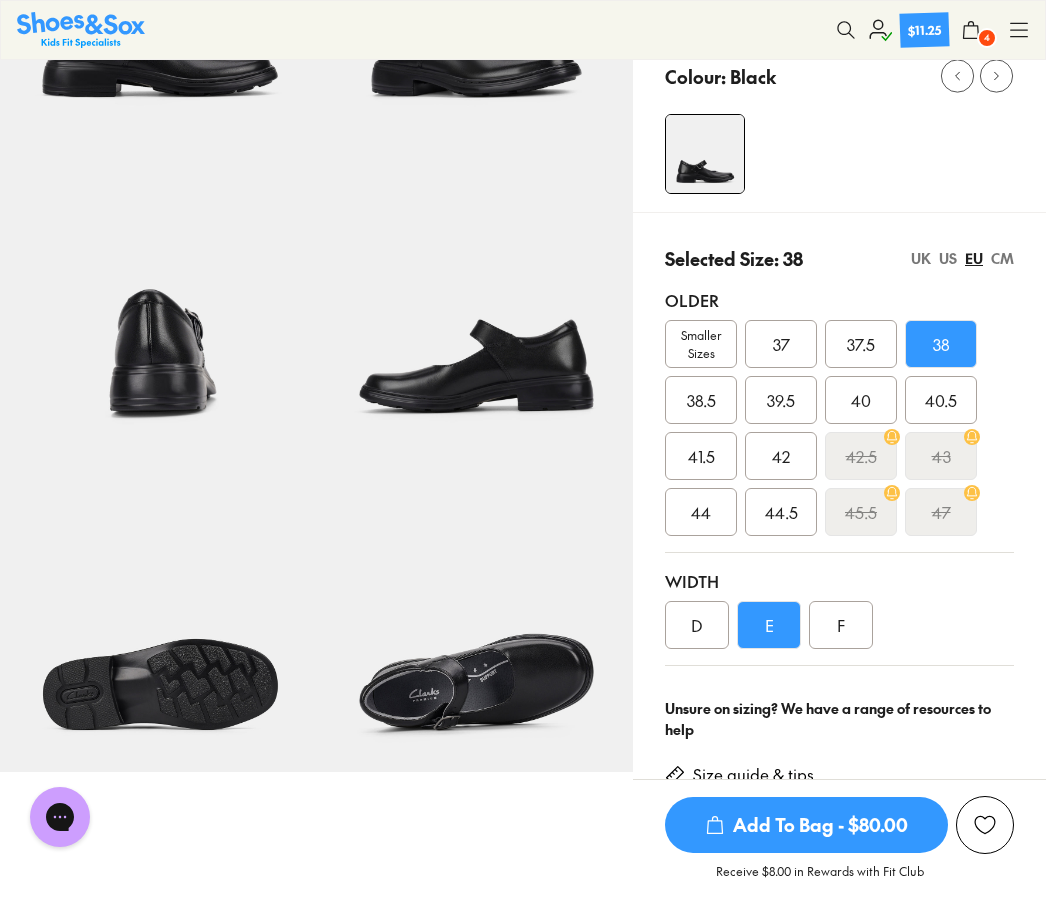 click on "UK" at bounding box center [921, 258] 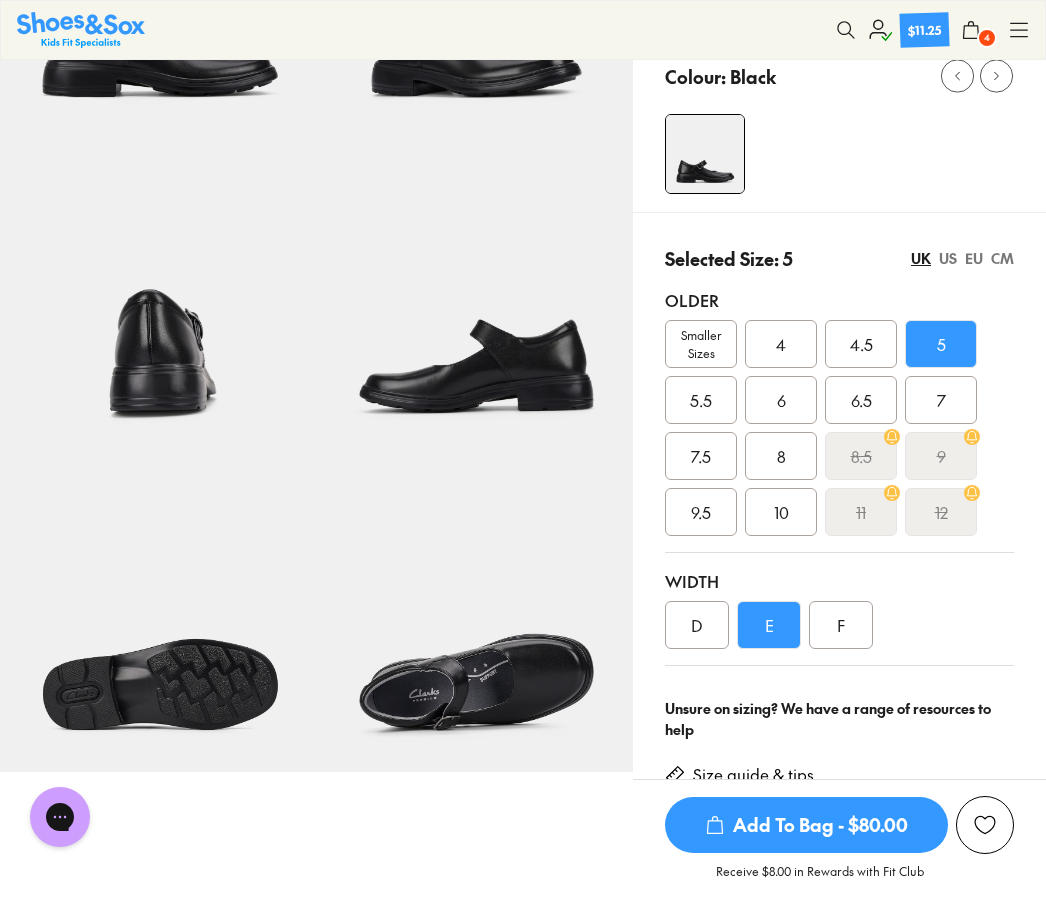 click on "6.5" at bounding box center [861, 400] 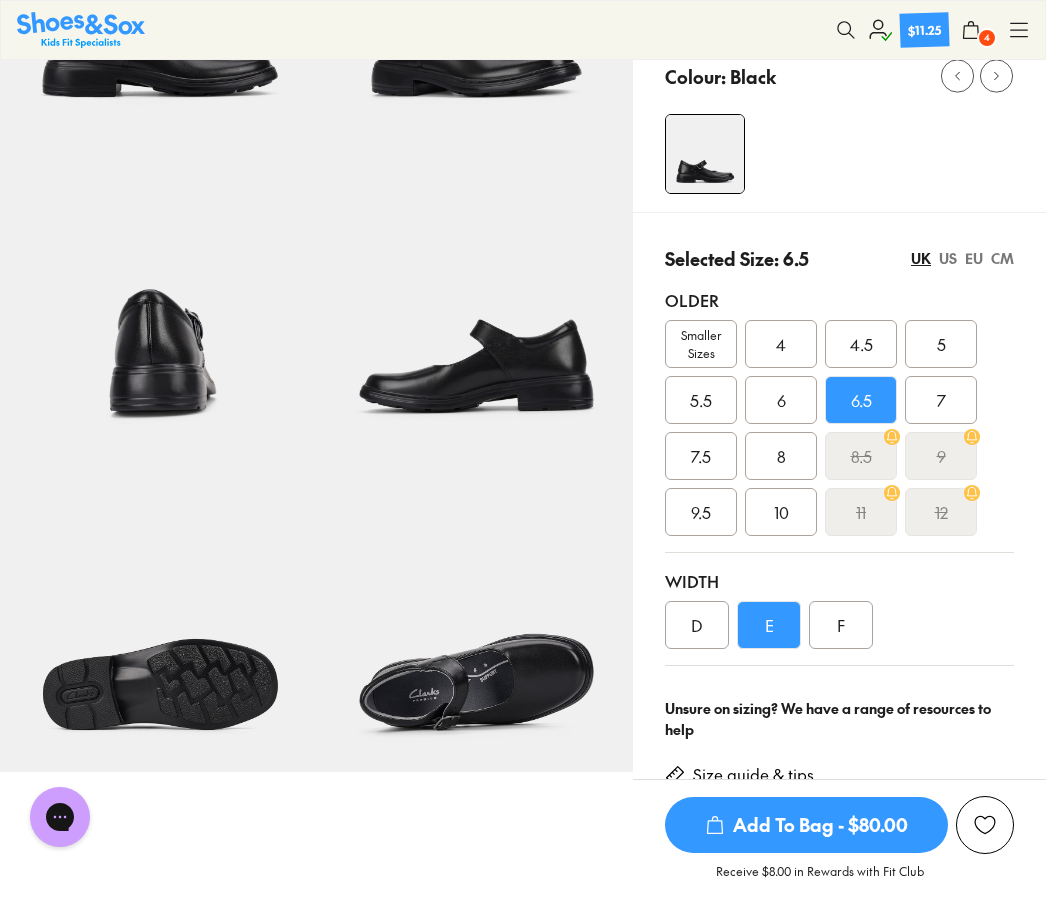 click on "F" at bounding box center (841, 625) 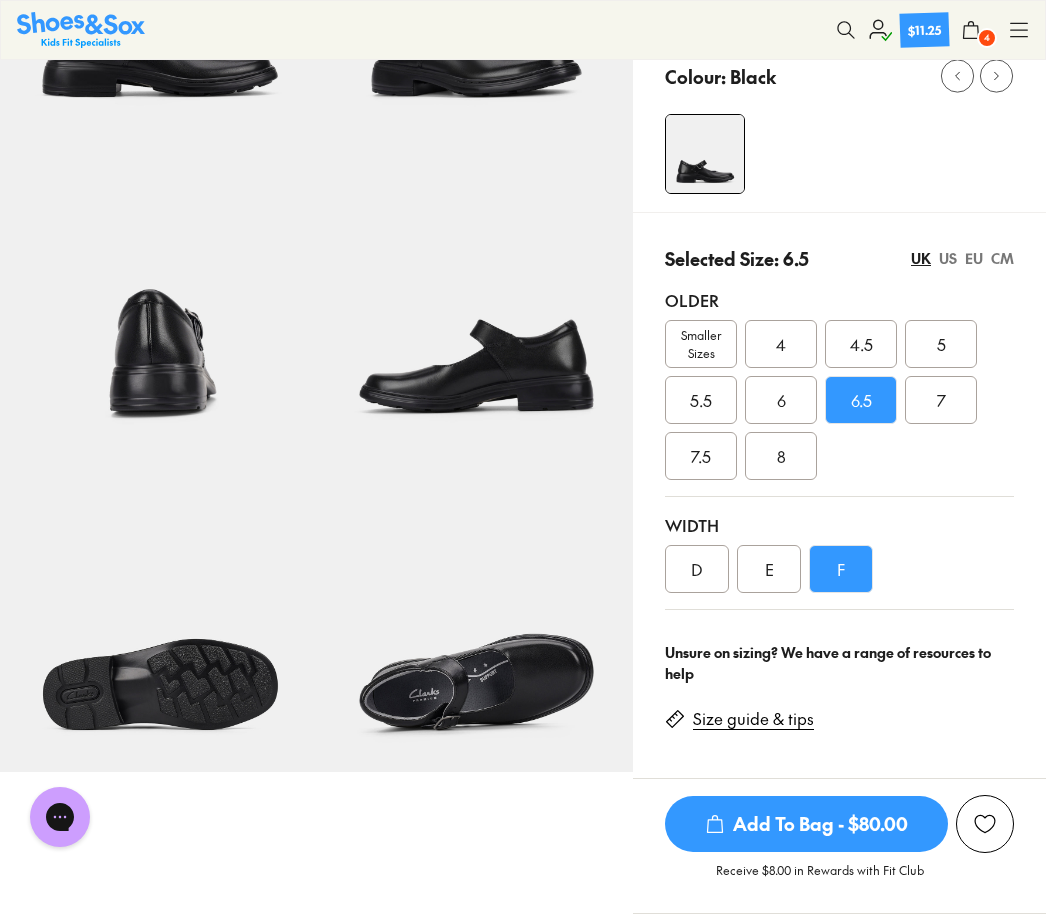 click on "Add To Bag - $80.00" at bounding box center (806, 824) 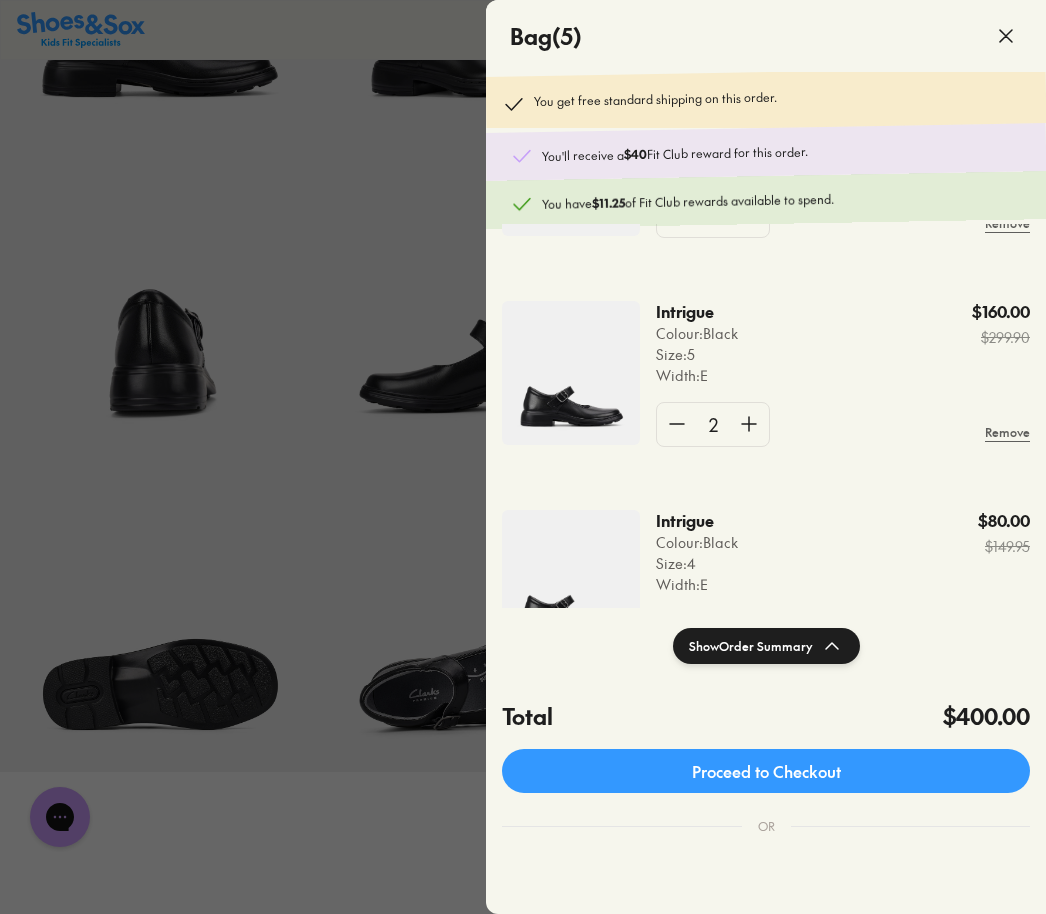 scroll, scrollTop: 166, scrollLeft: 0, axis: vertical 